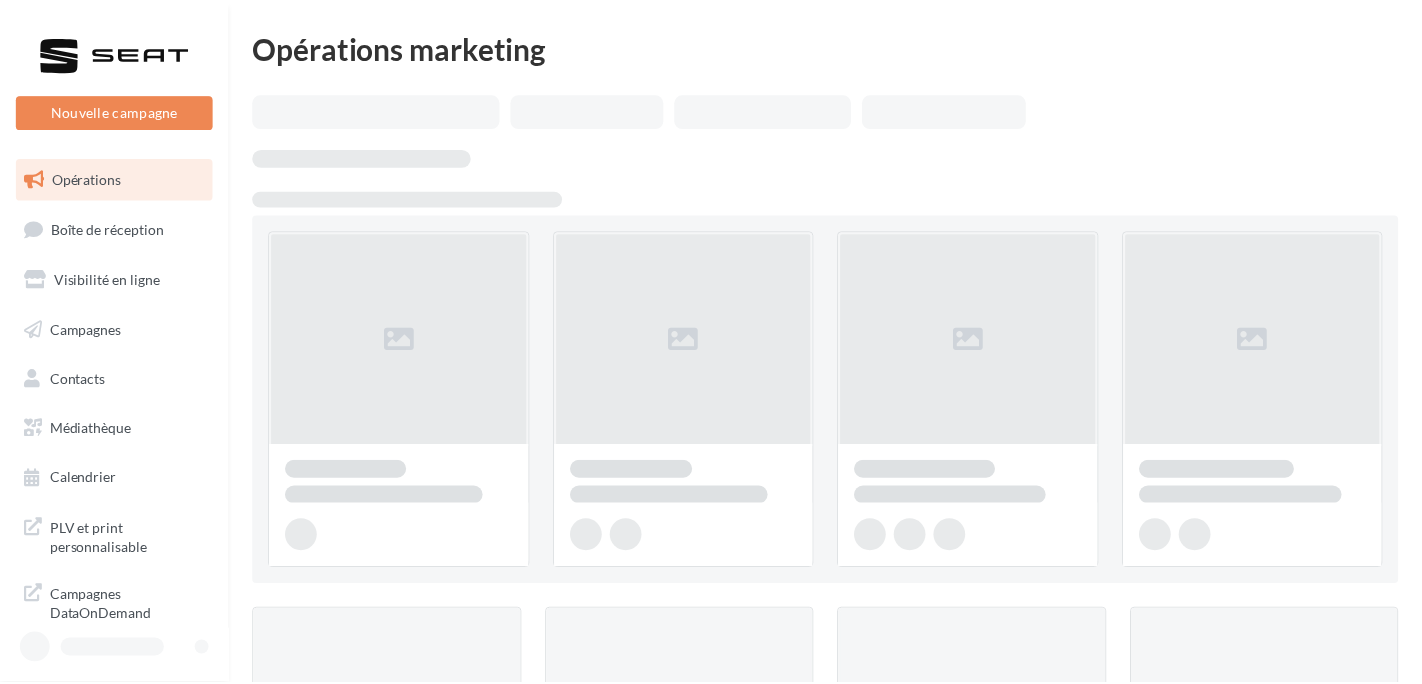 scroll, scrollTop: 0, scrollLeft: 0, axis: both 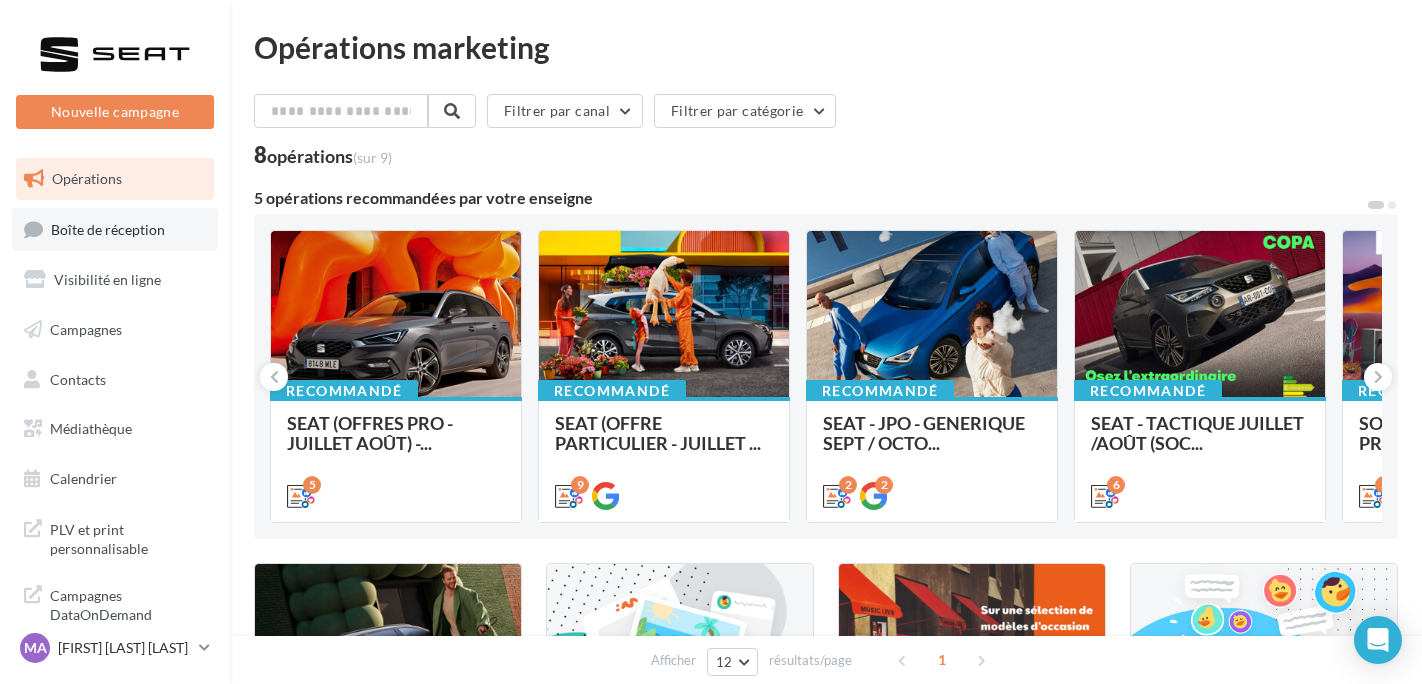 click on "Boîte de réception" at bounding box center (115, 229) 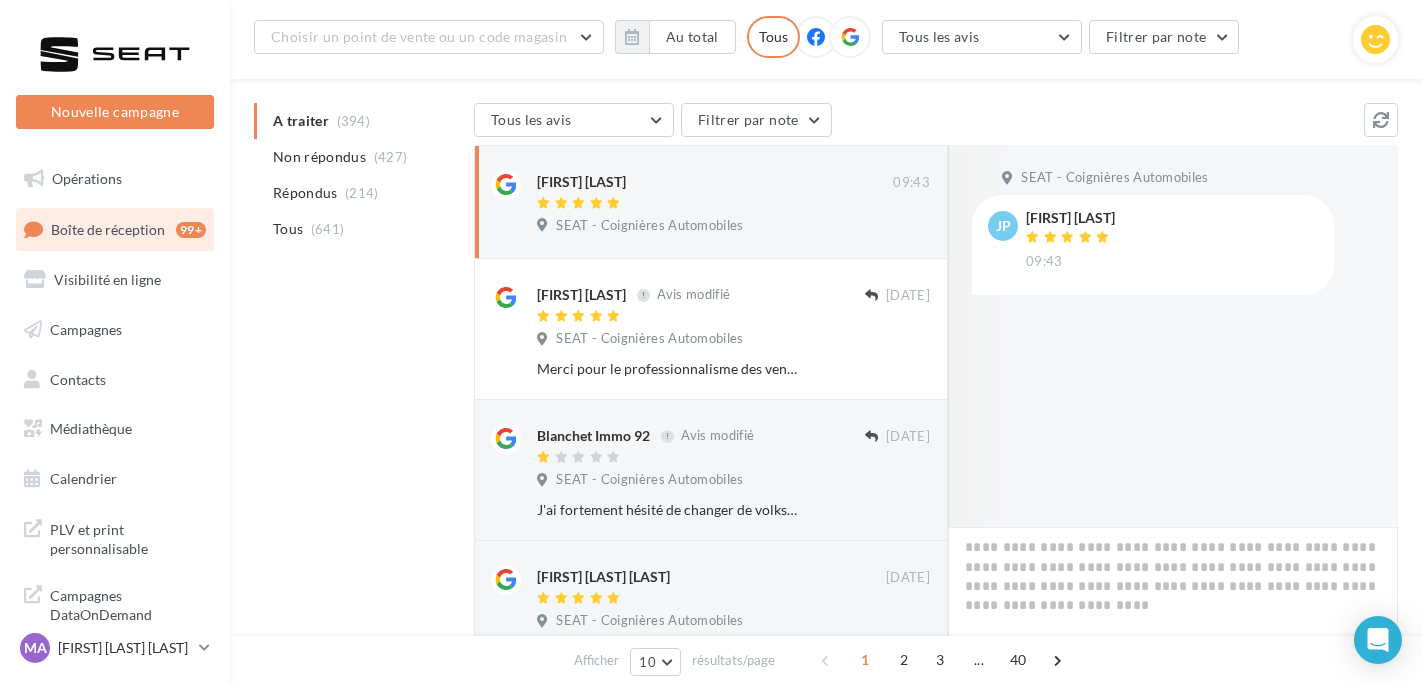 scroll, scrollTop: 300, scrollLeft: 0, axis: vertical 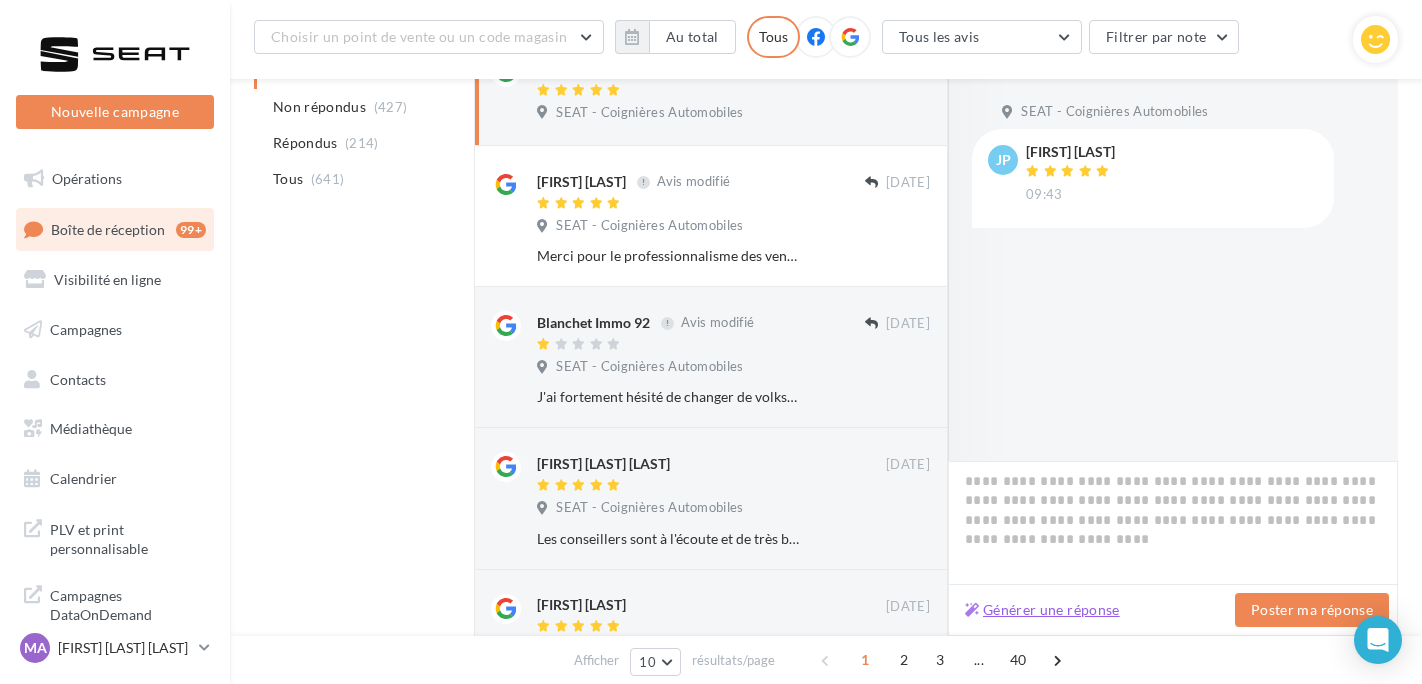 click on "Générer une réponse" at bounding box center (1042, 610) 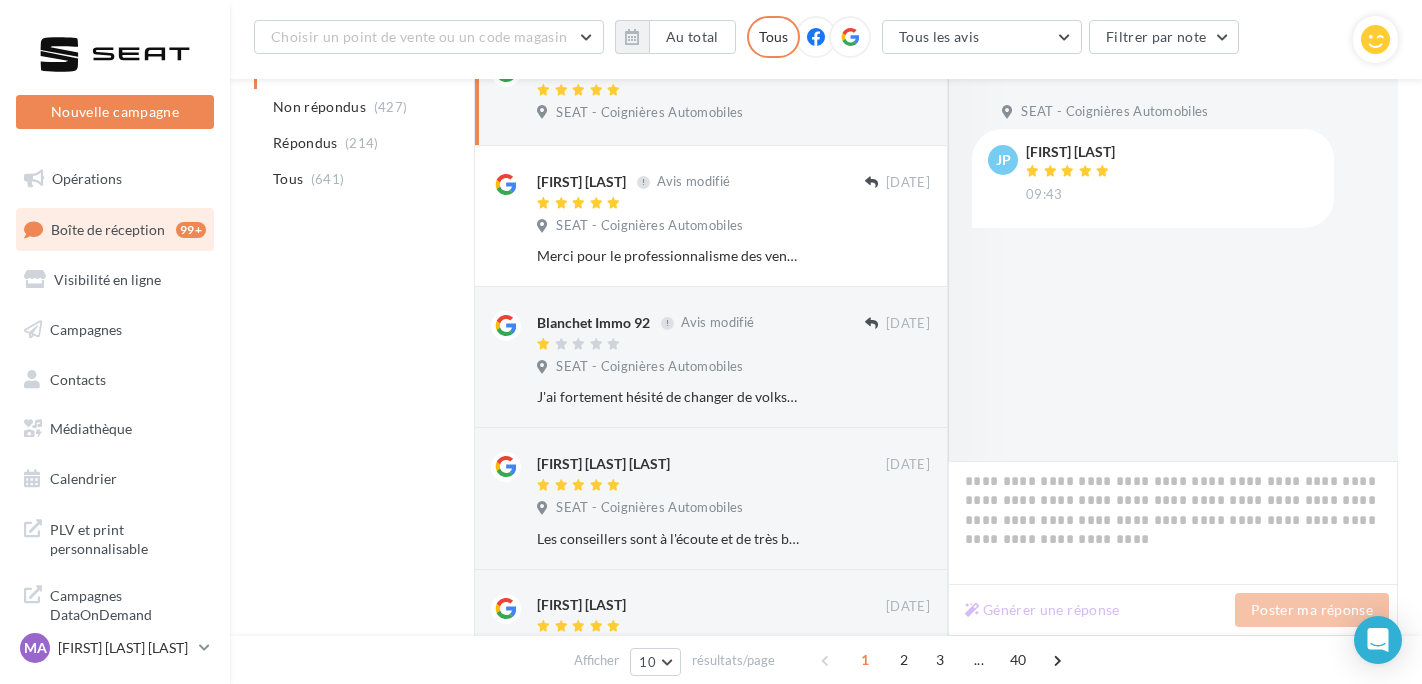 type on "**********" 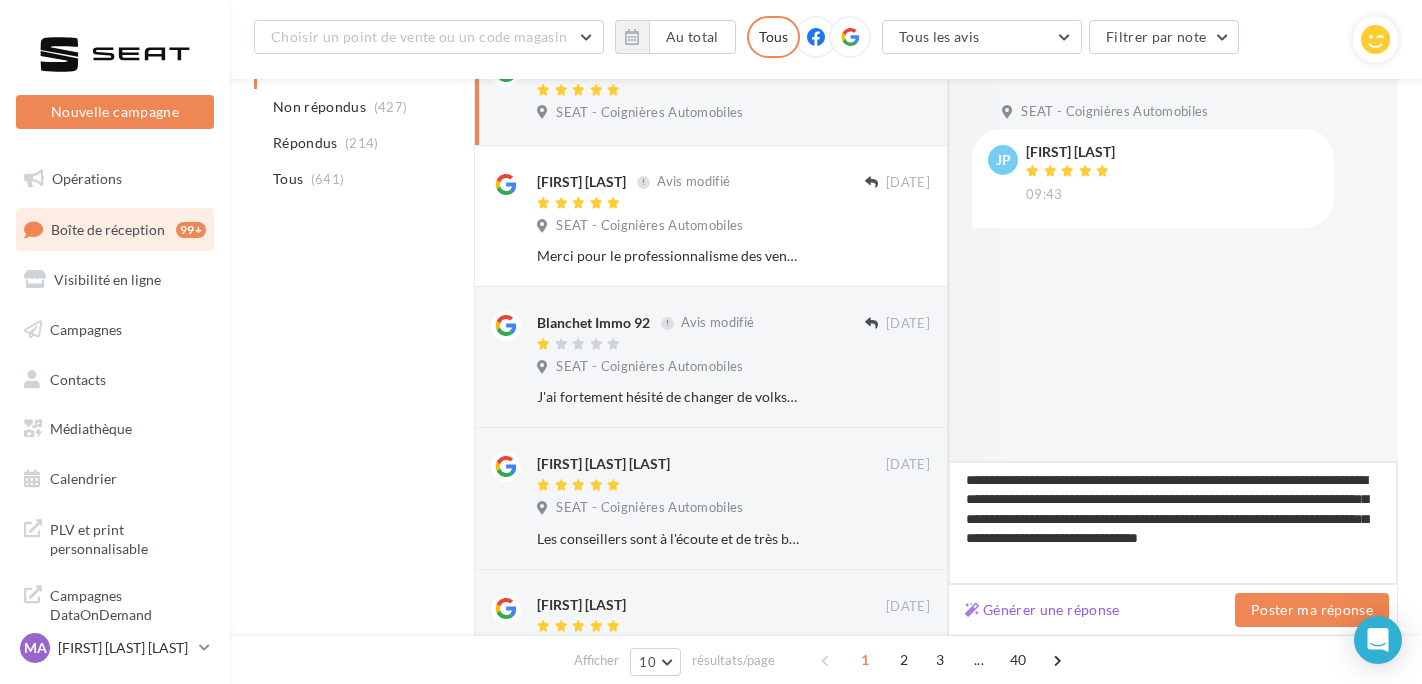 click on "**********" at bounding box center [1173, 523] 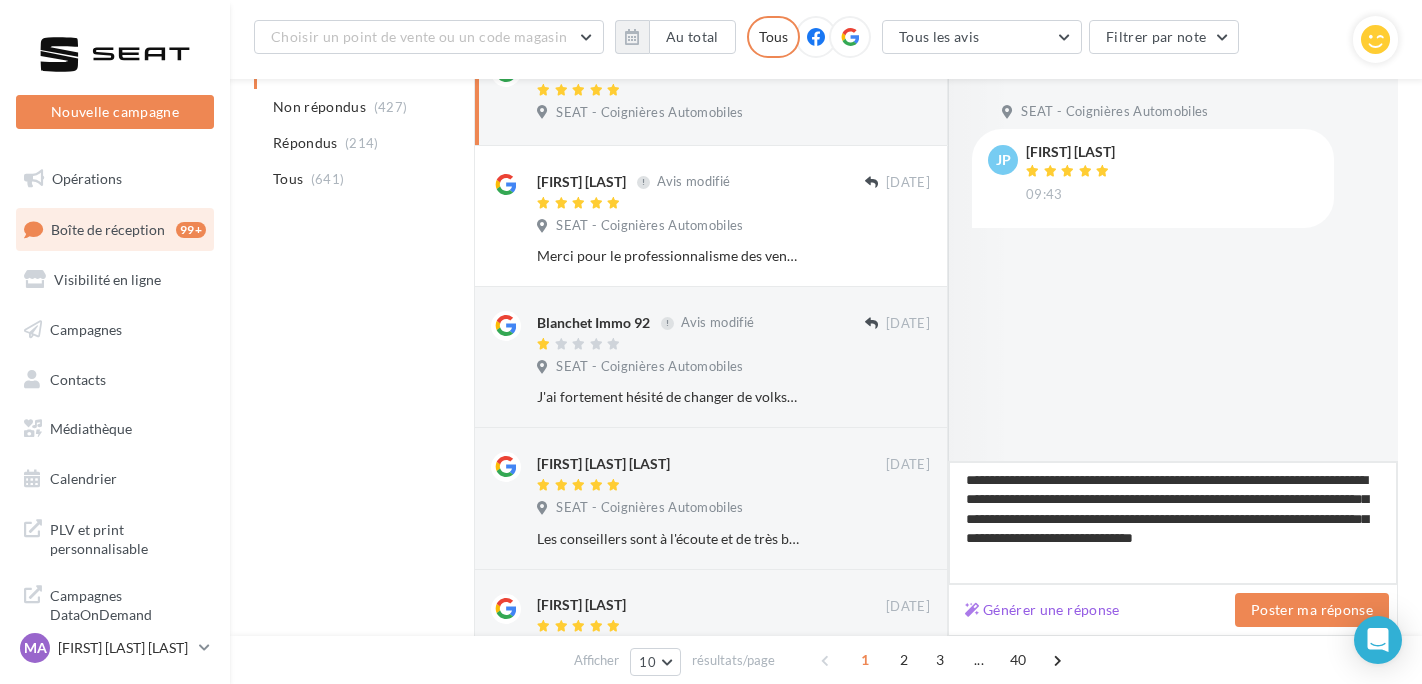 type on "**********" 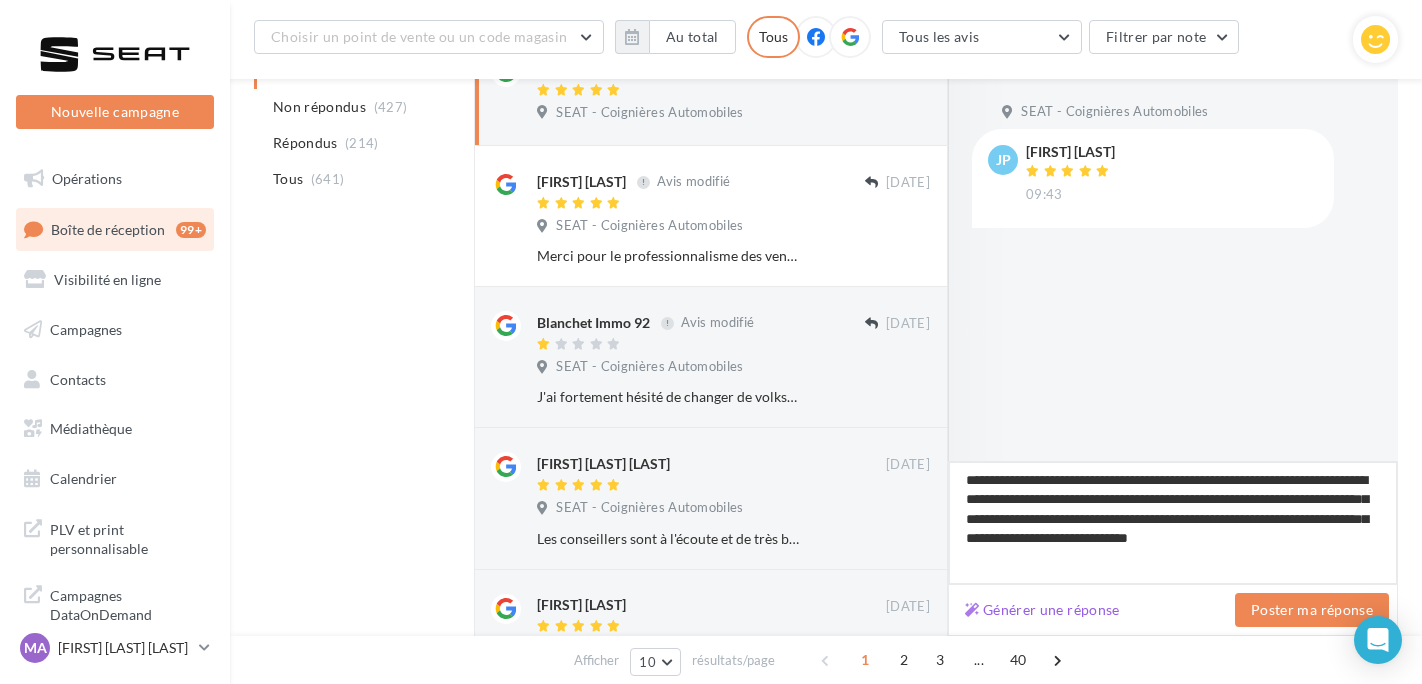 type on "**********" 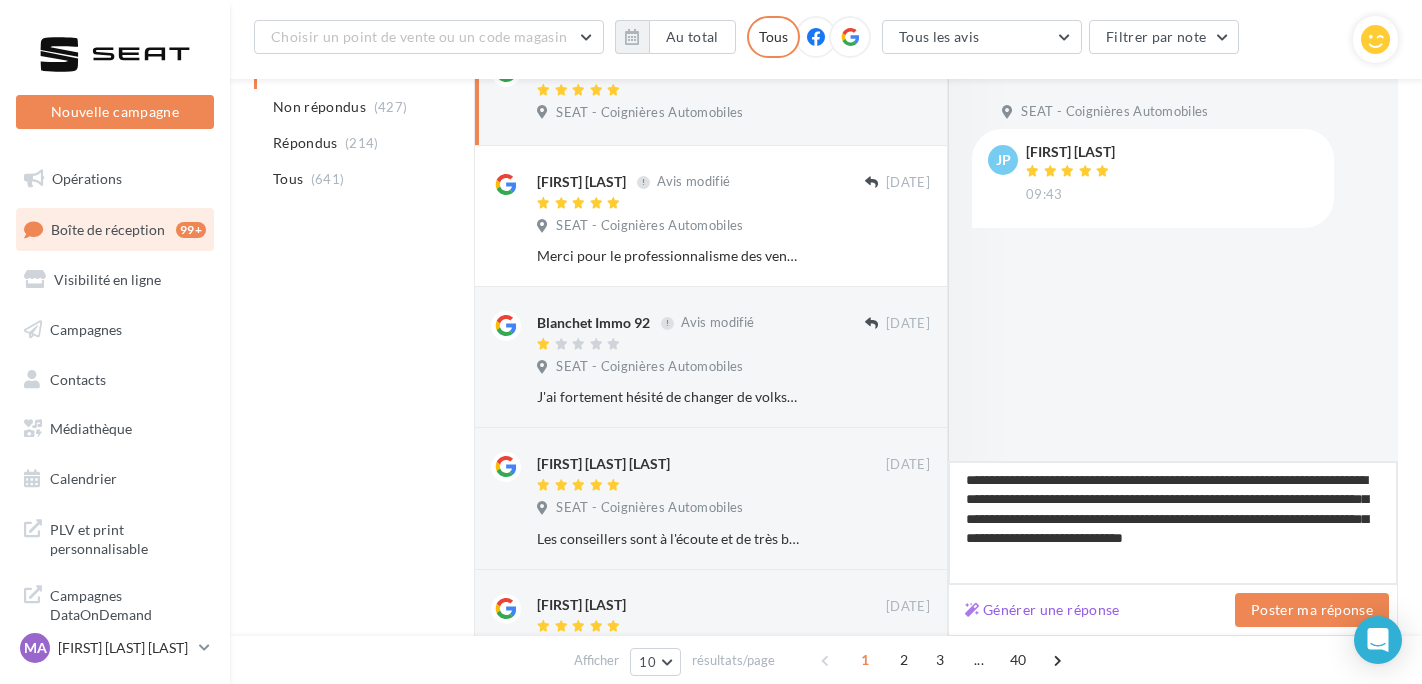 type on "**********" 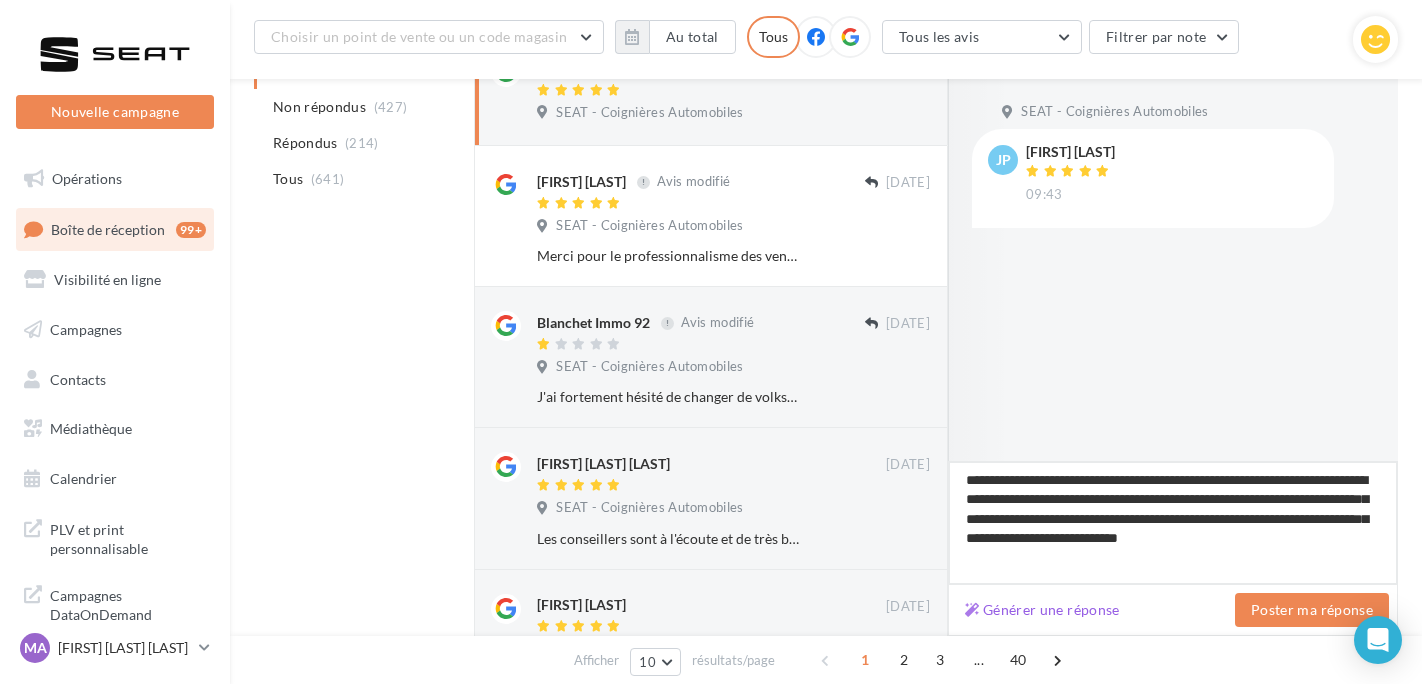 type on "**********" 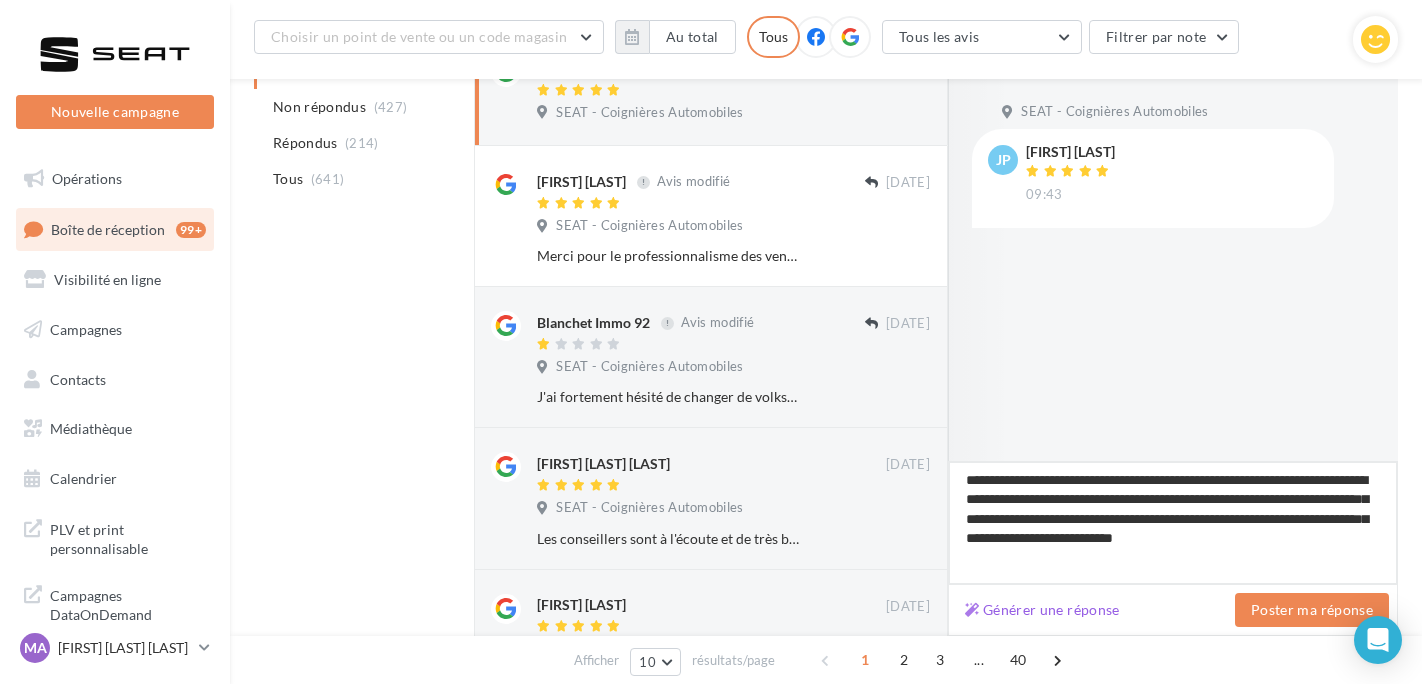 type on "**********" 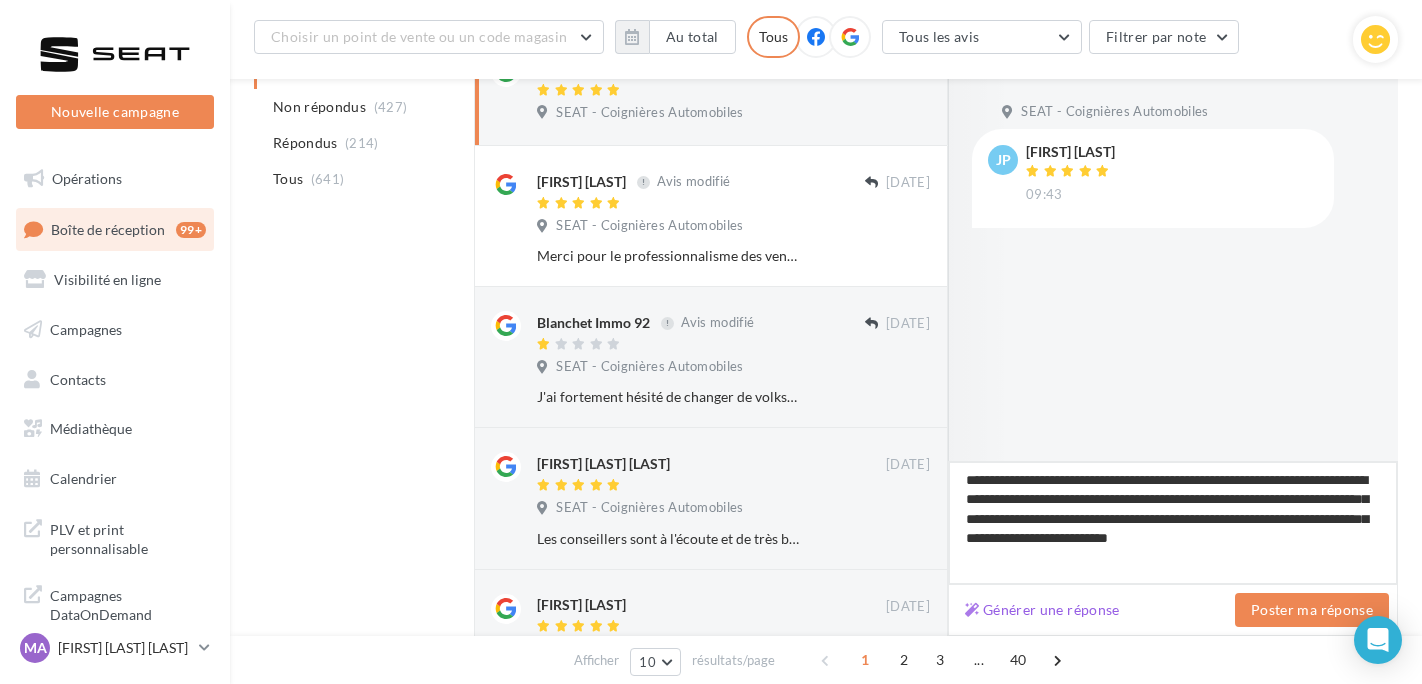 type on "**********" 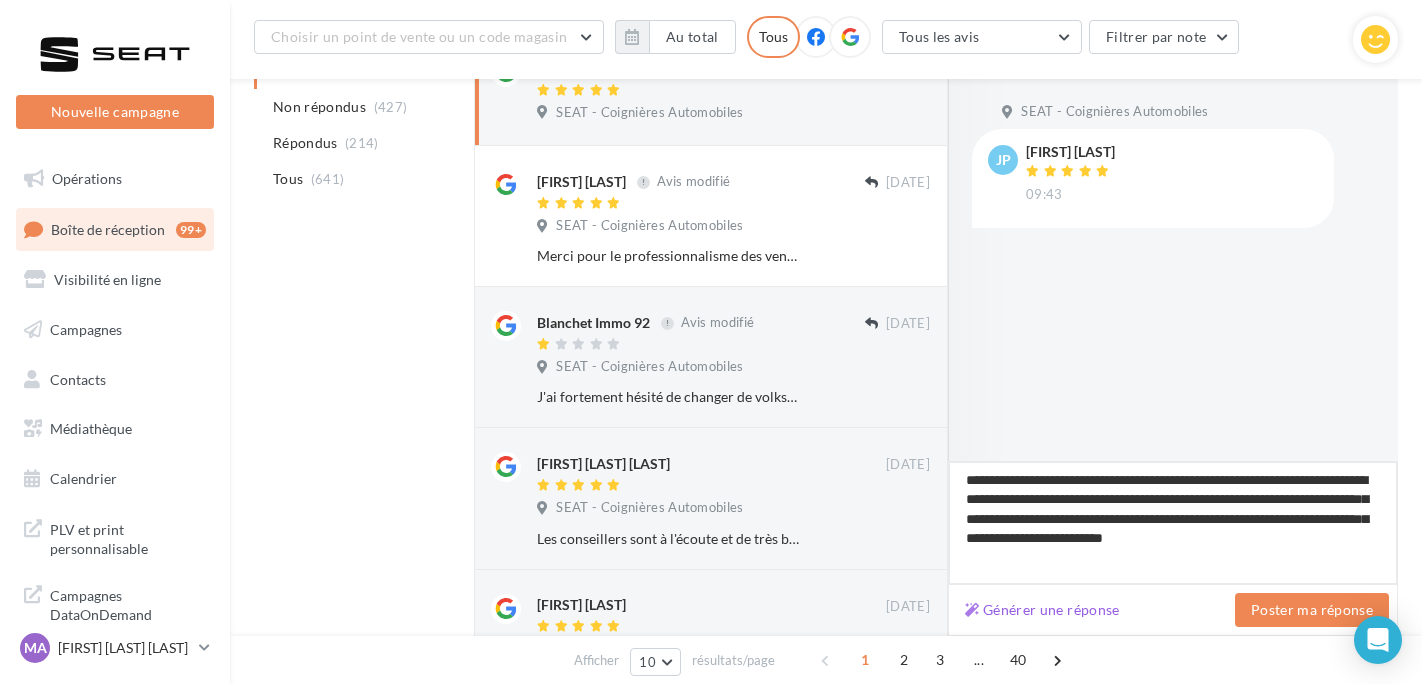 type on "**********" 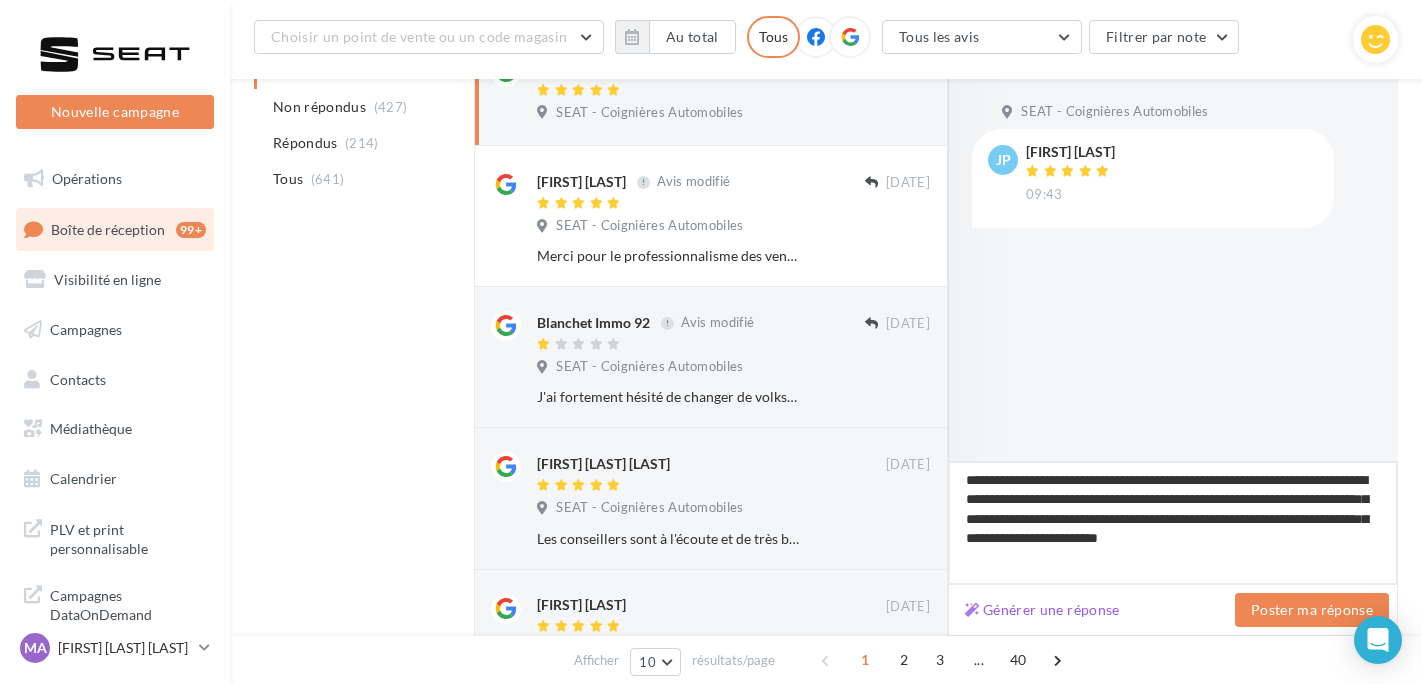 type on "**********" 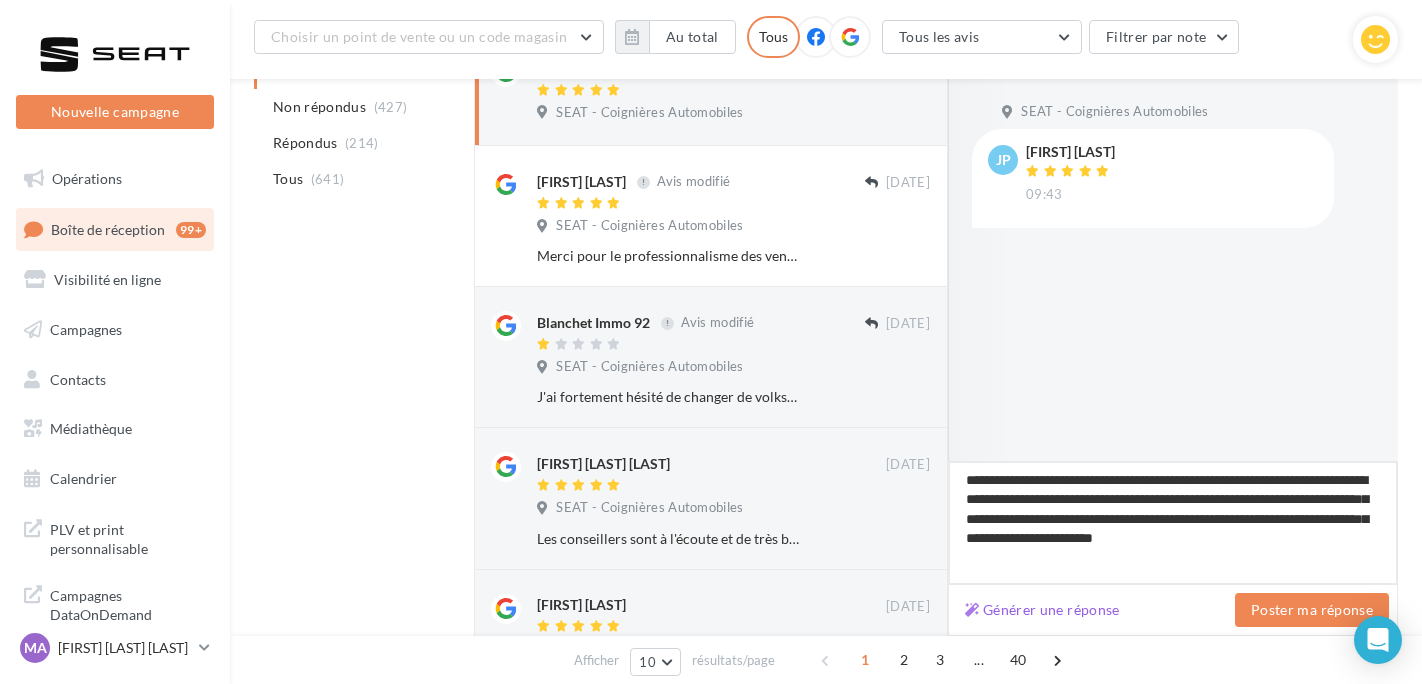 type on "**********" 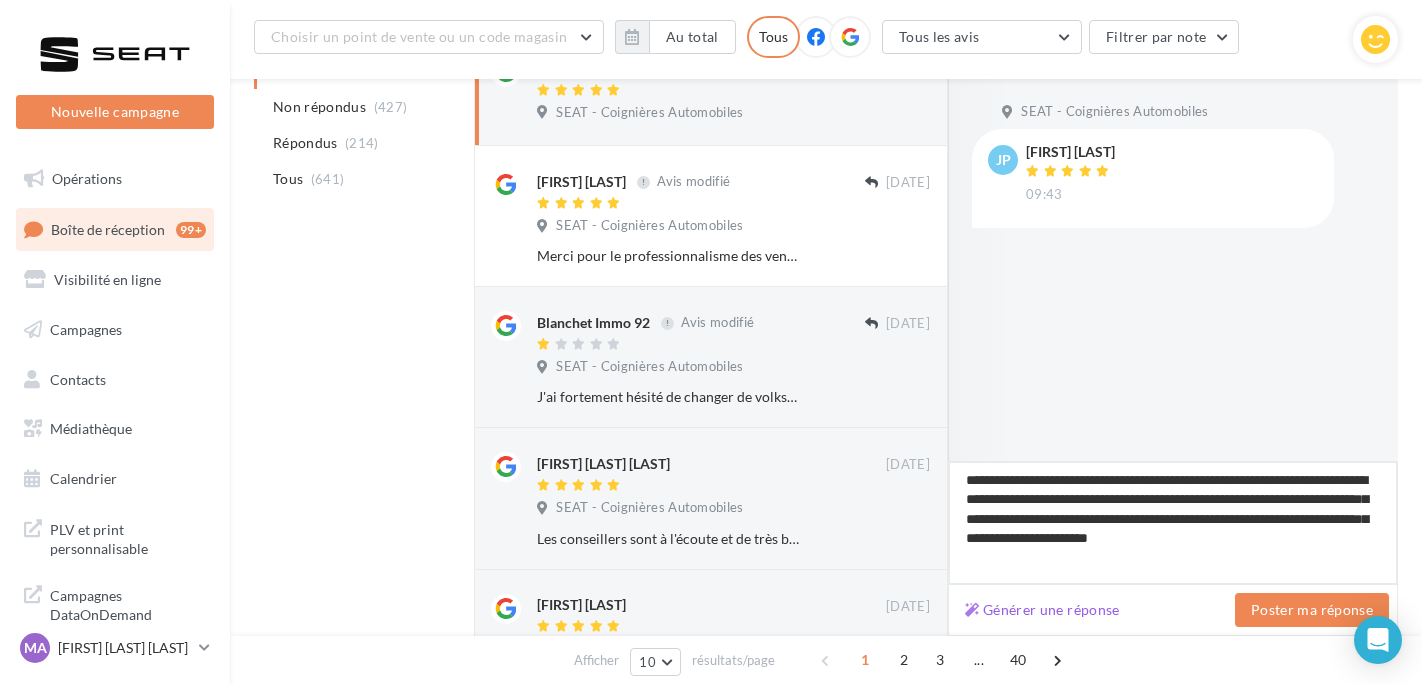 type on "**********" 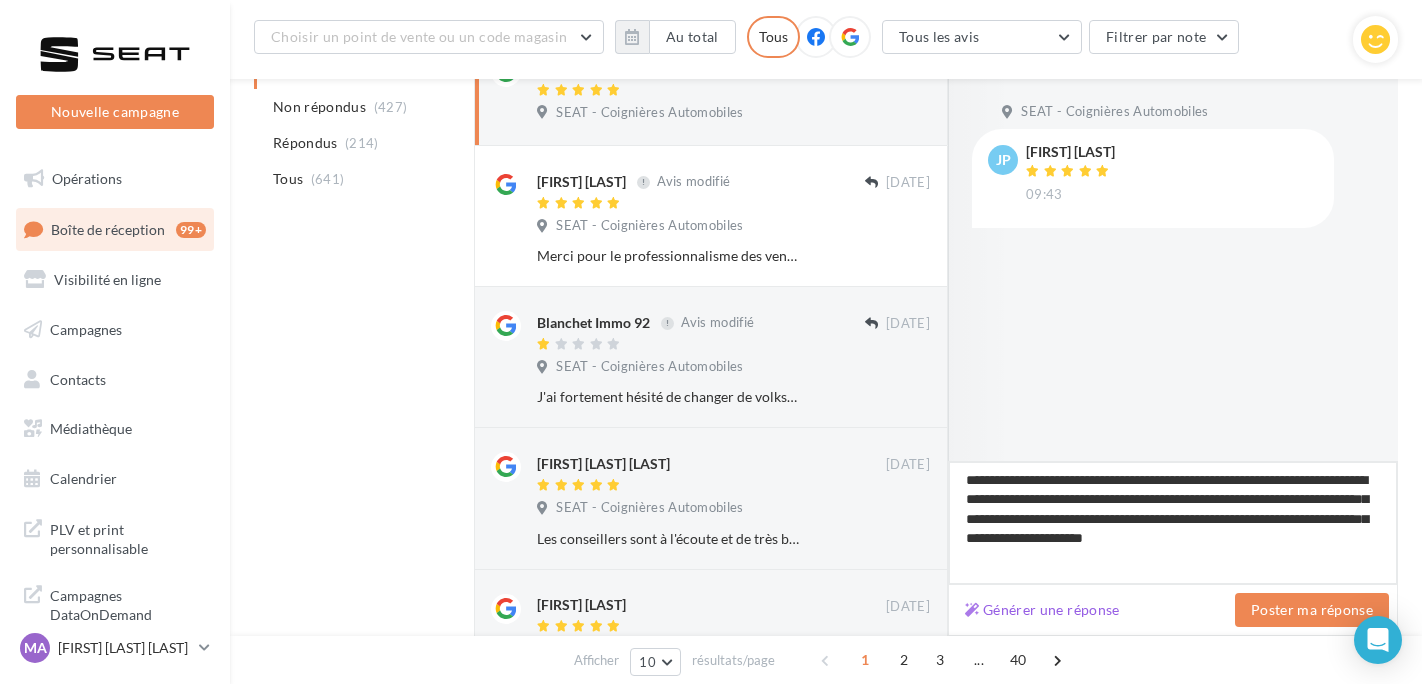 type on "**********" 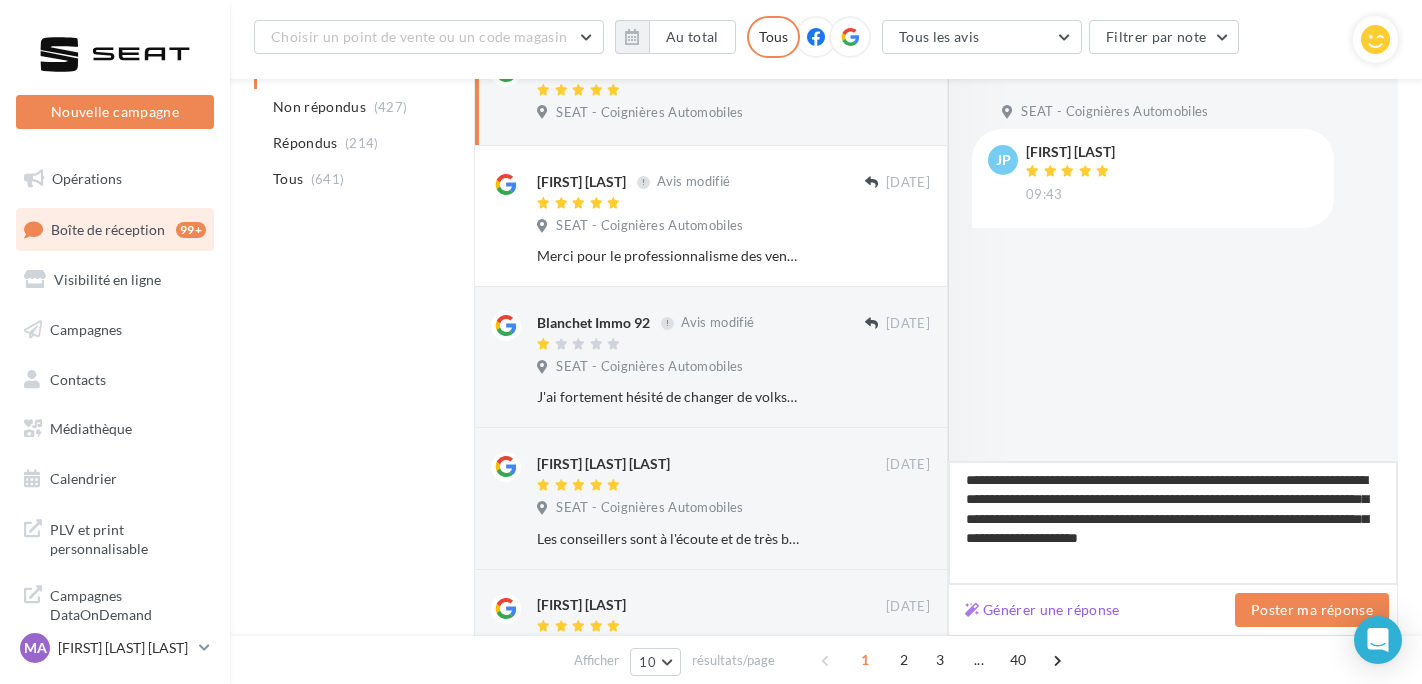 type on "**********" 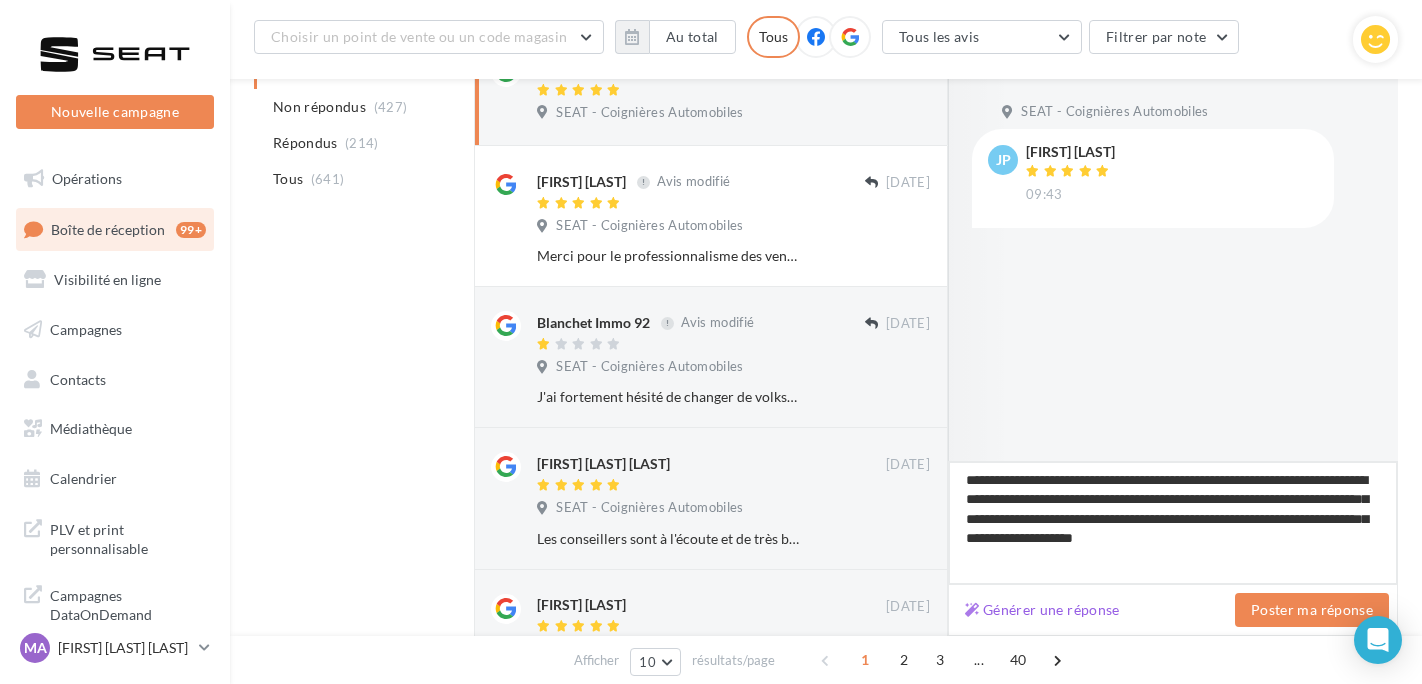 type on "**********" 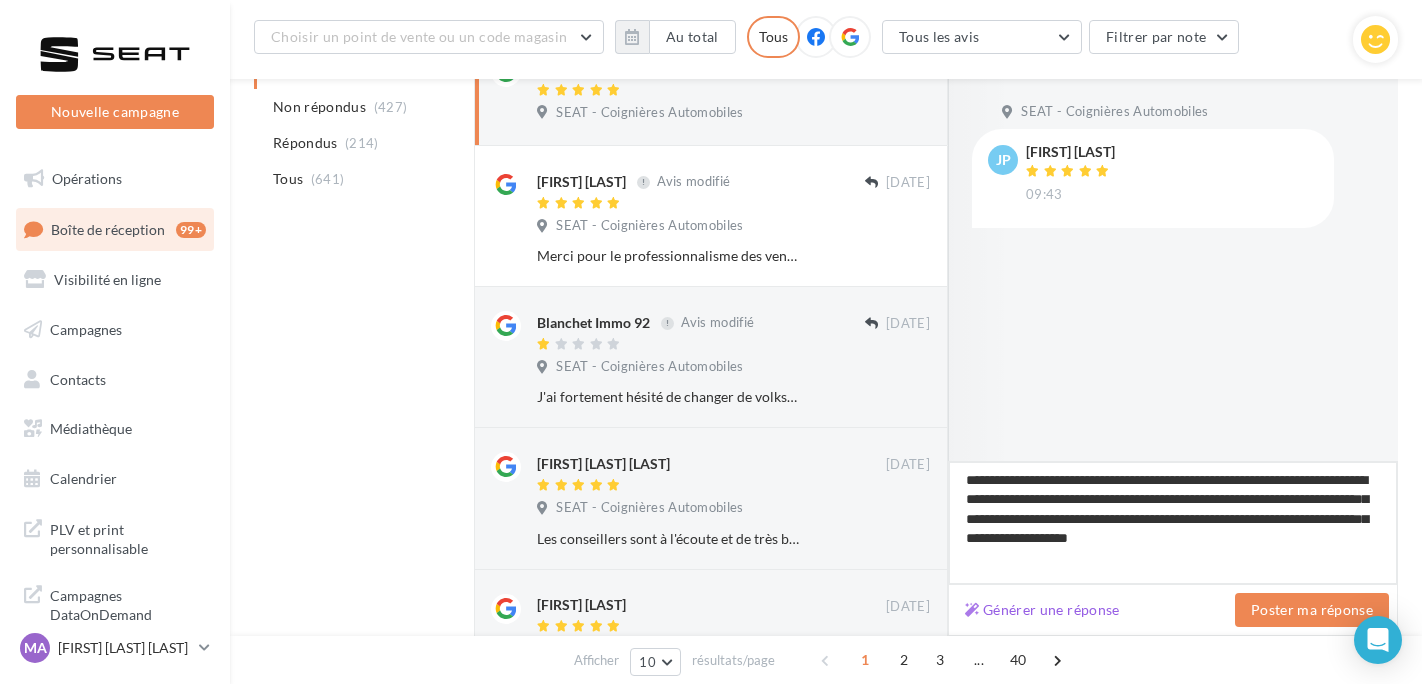 type on "**********" 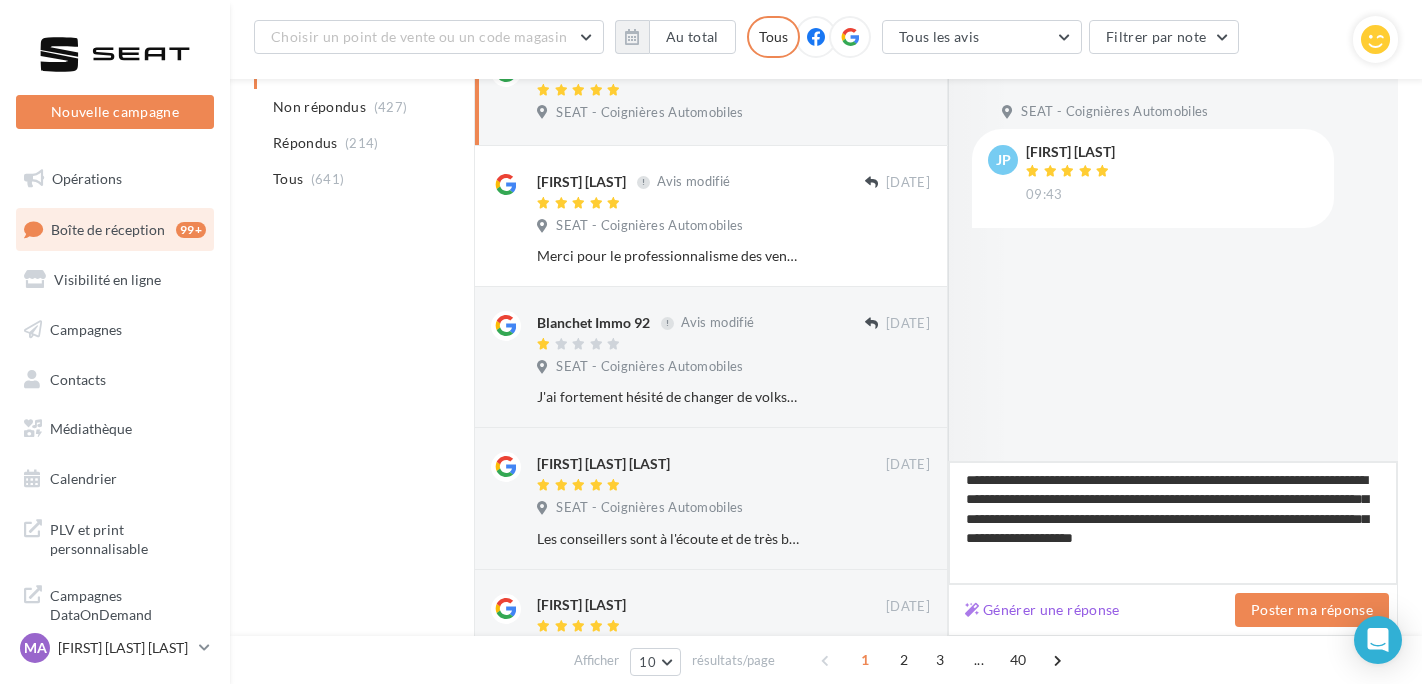 type on "**********" 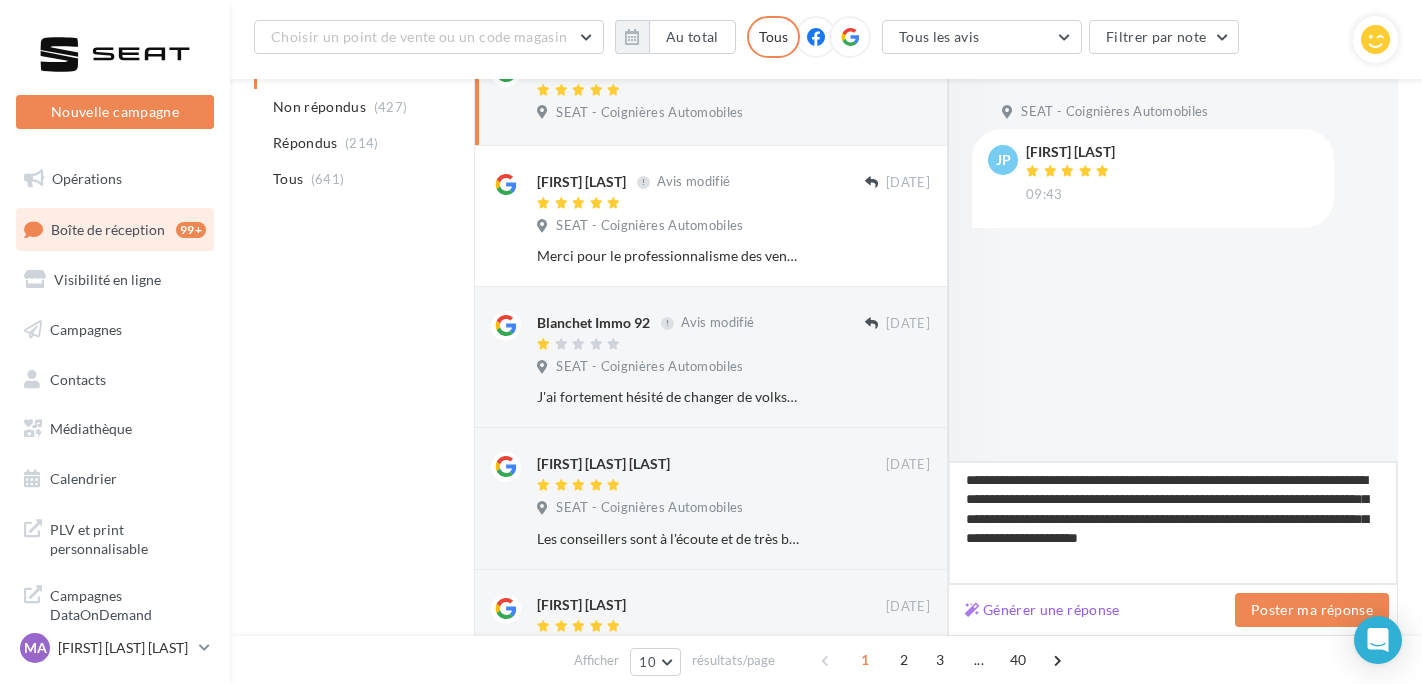 type on "**********" 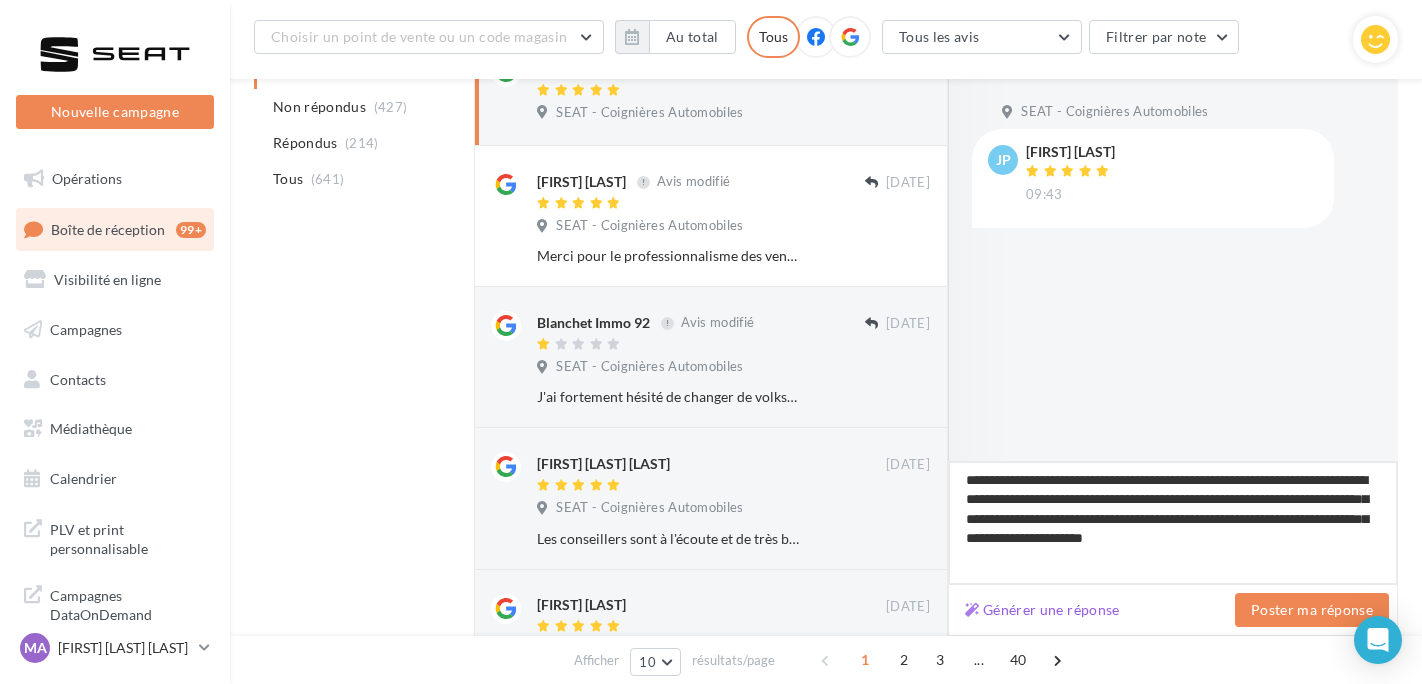 type on "**********" 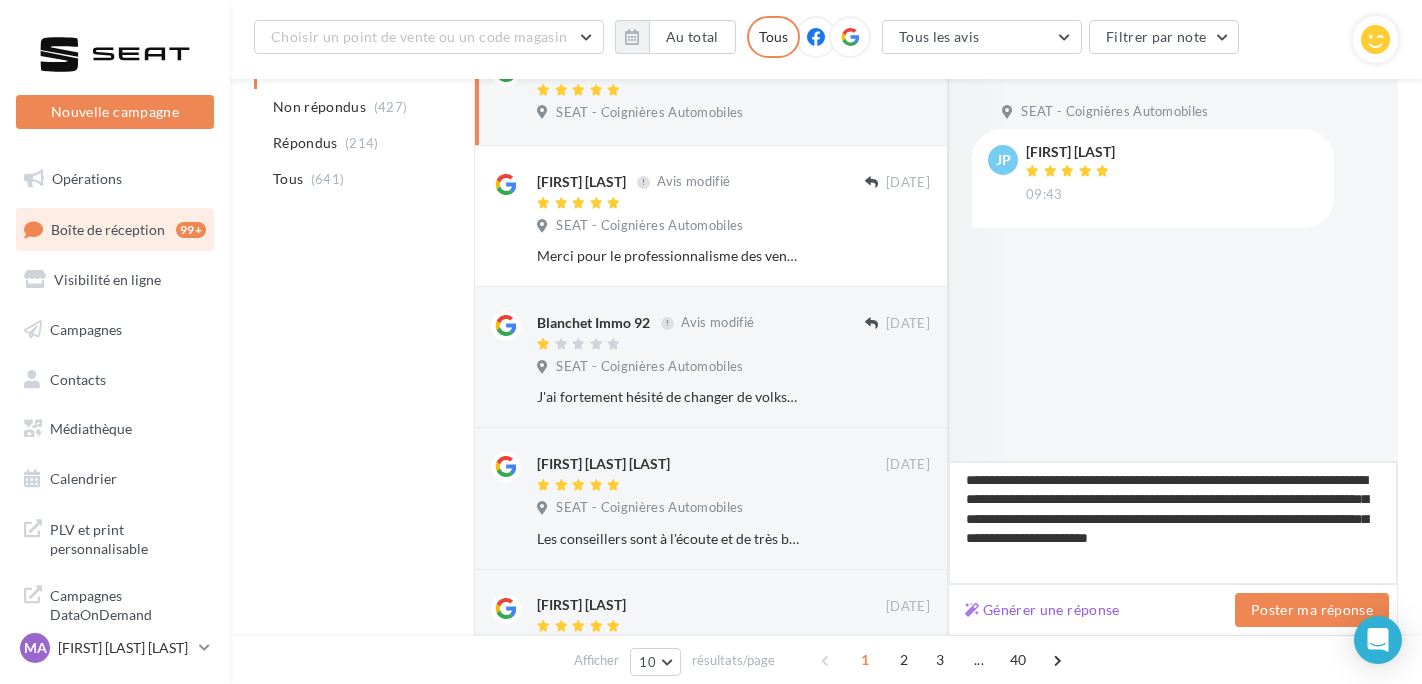 type on "**********" 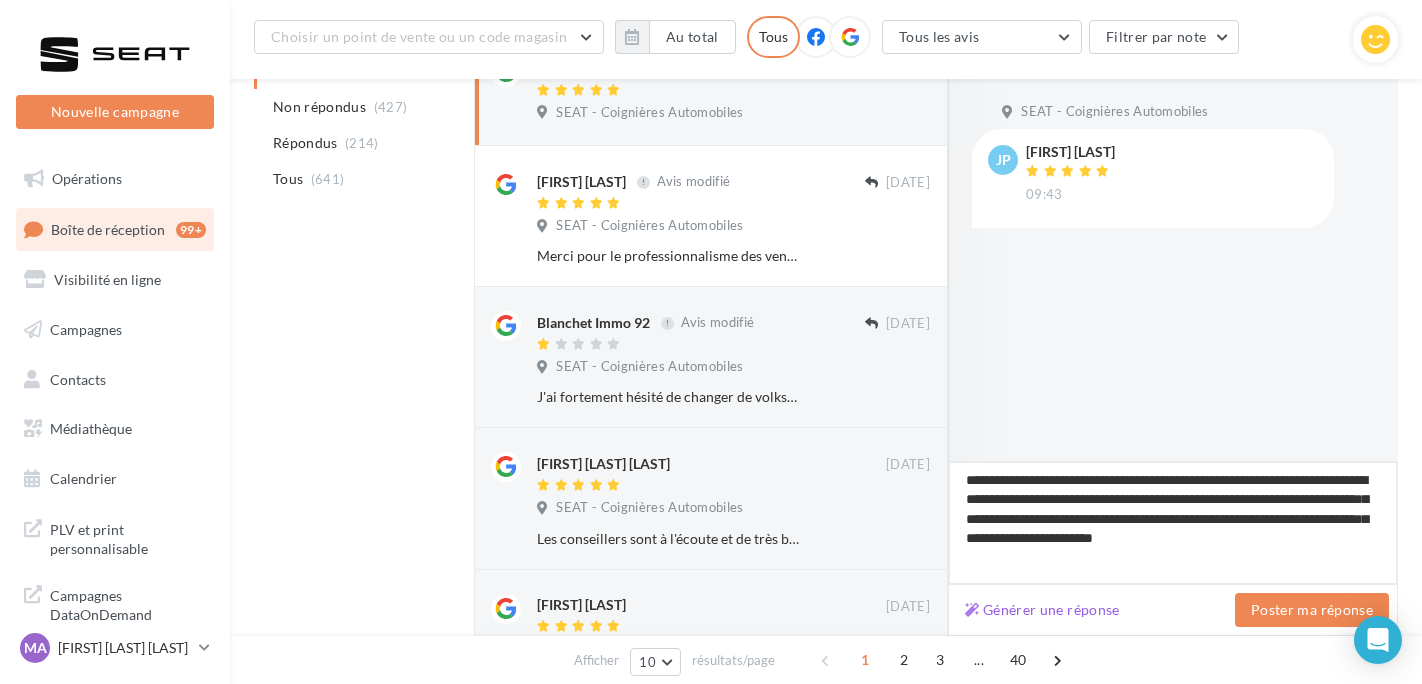 type on "**********" 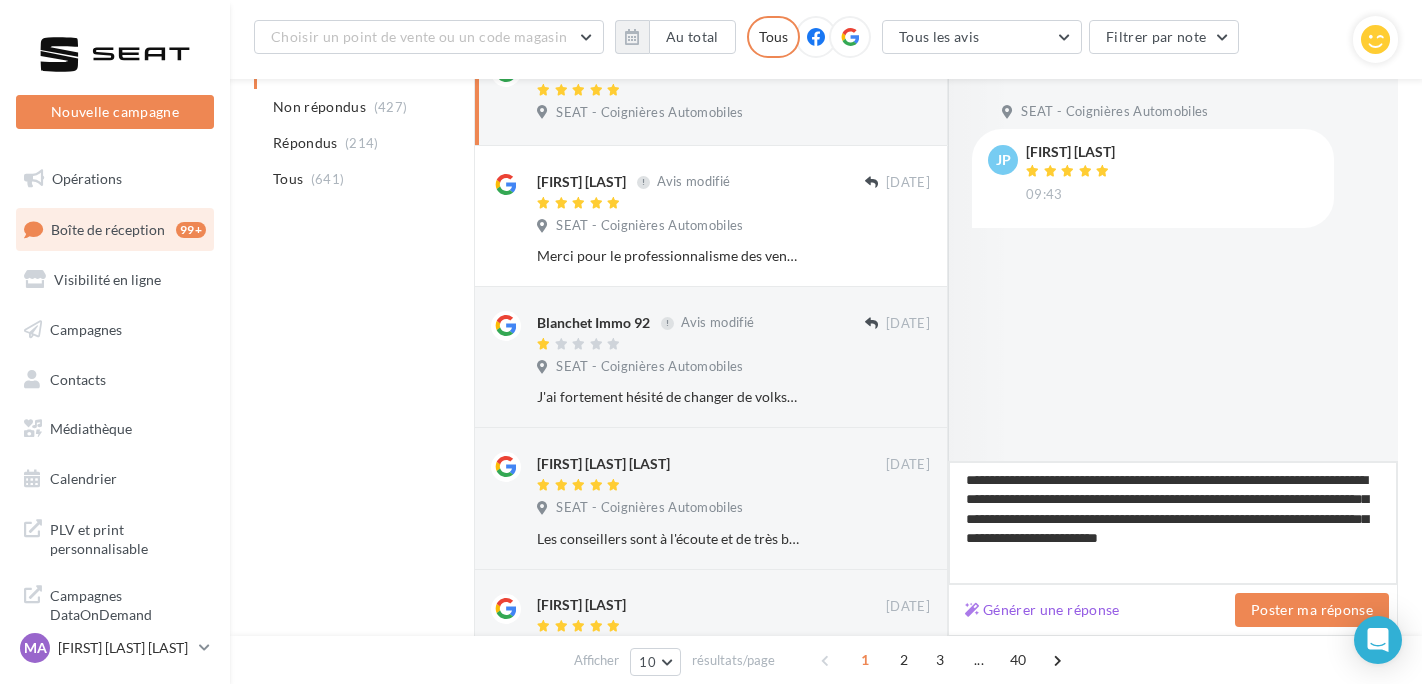 type on "**********" 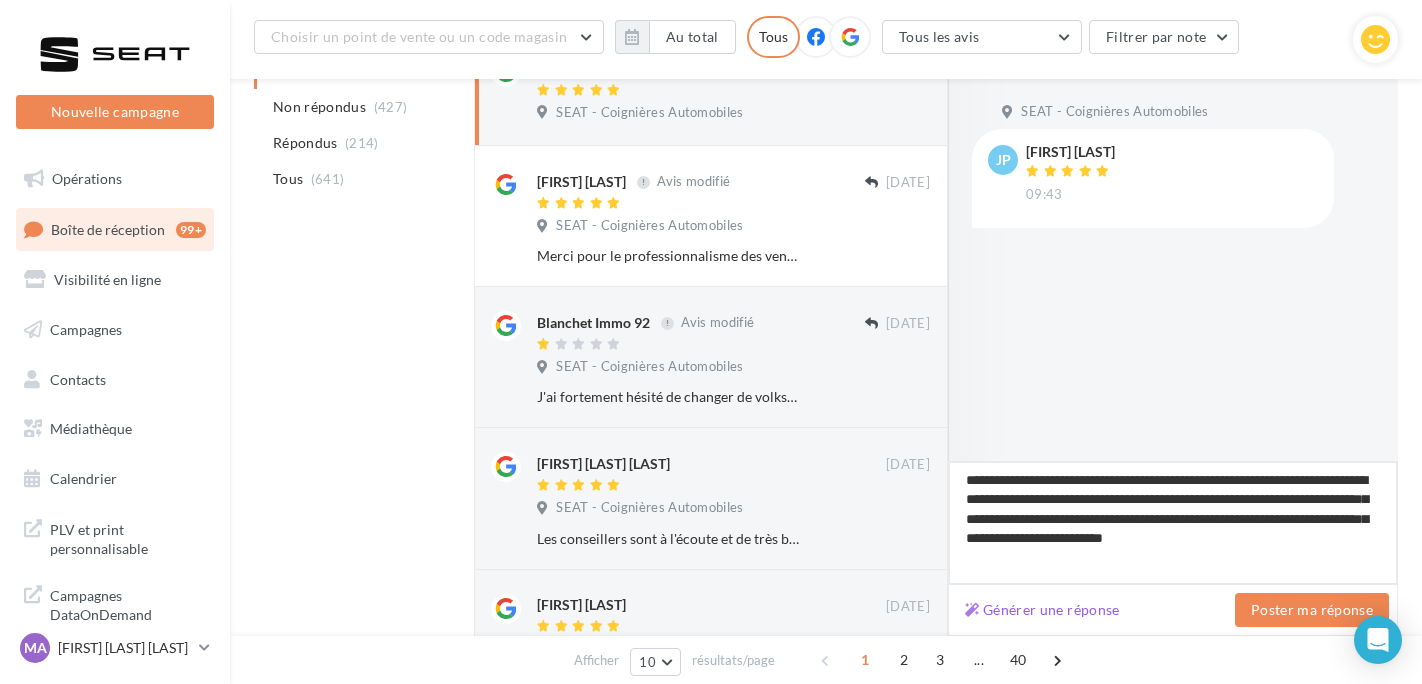 type on "**********" 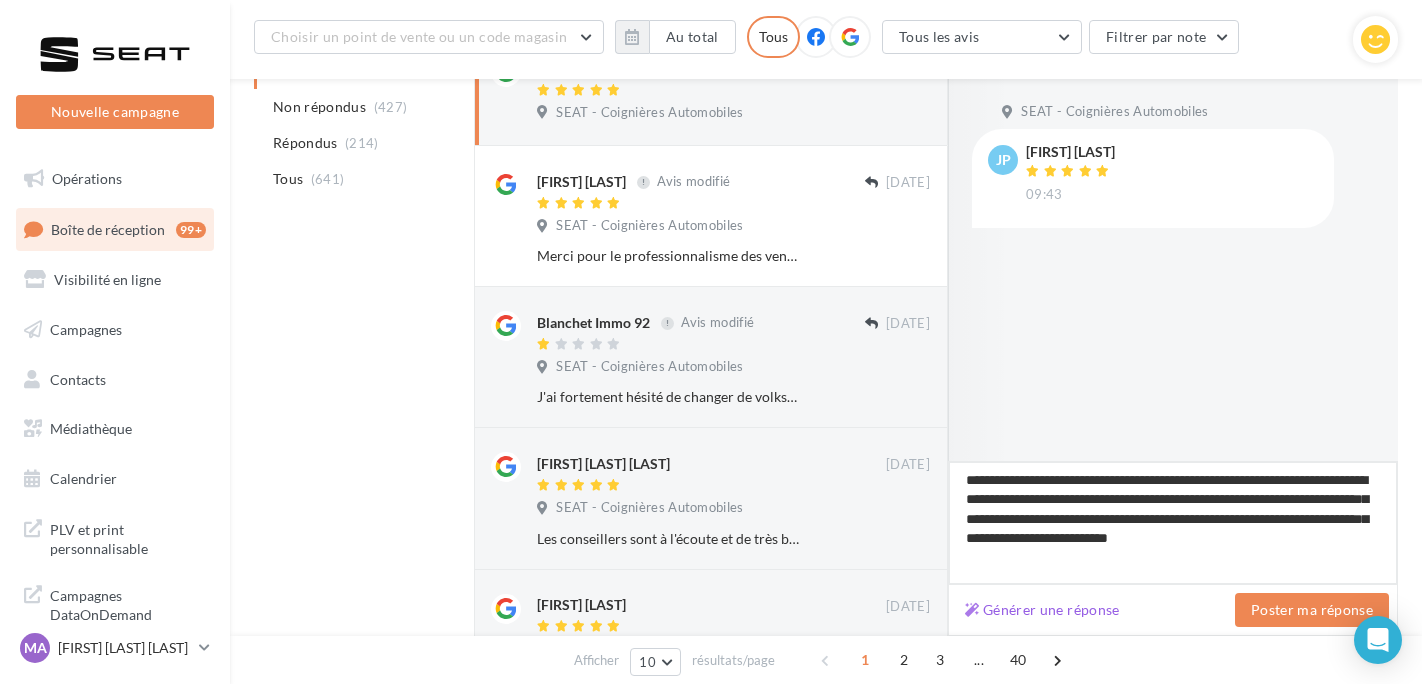 type on "**********" 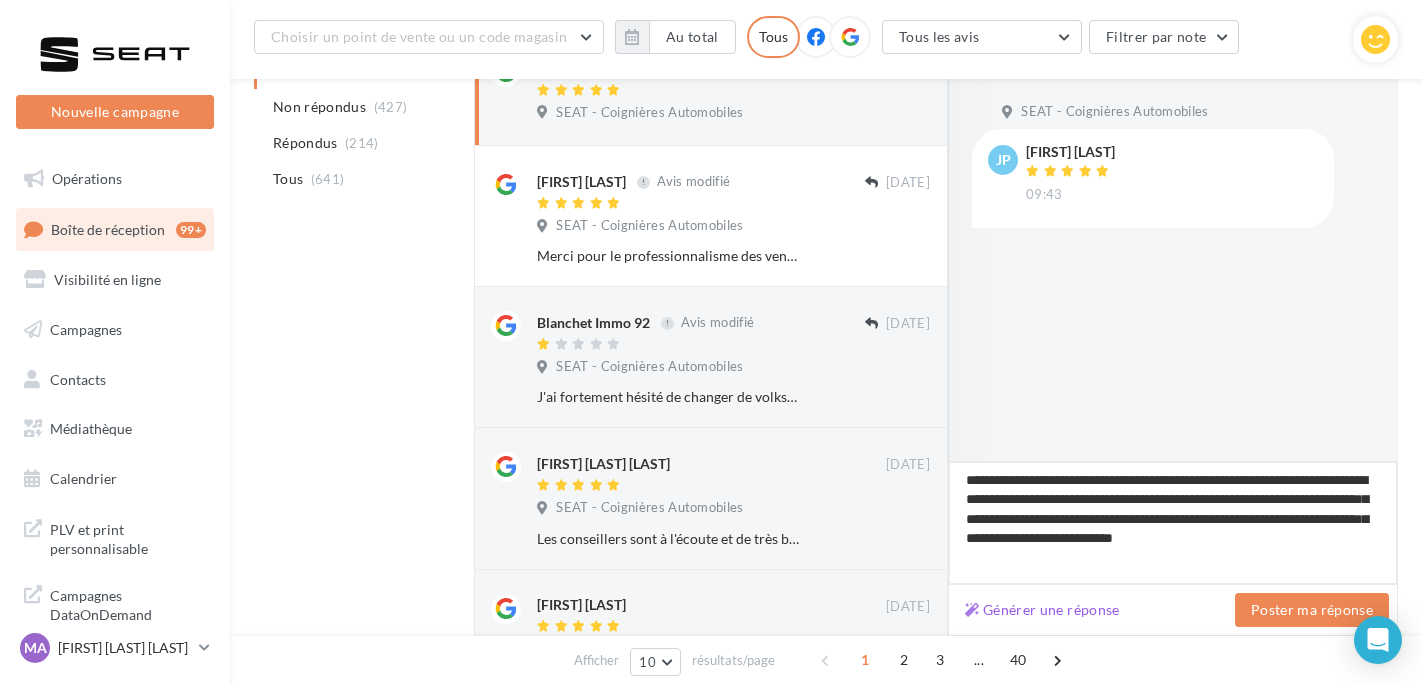 type on "**********" 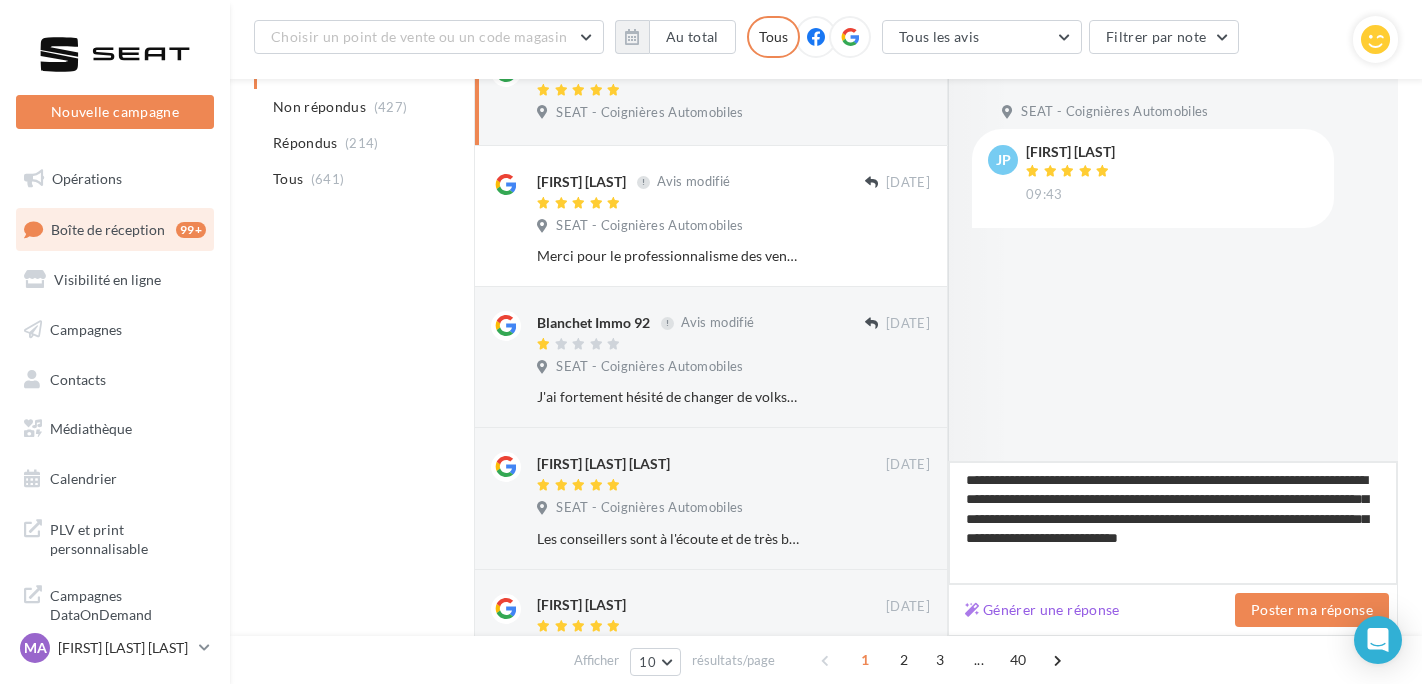 type on "**********" 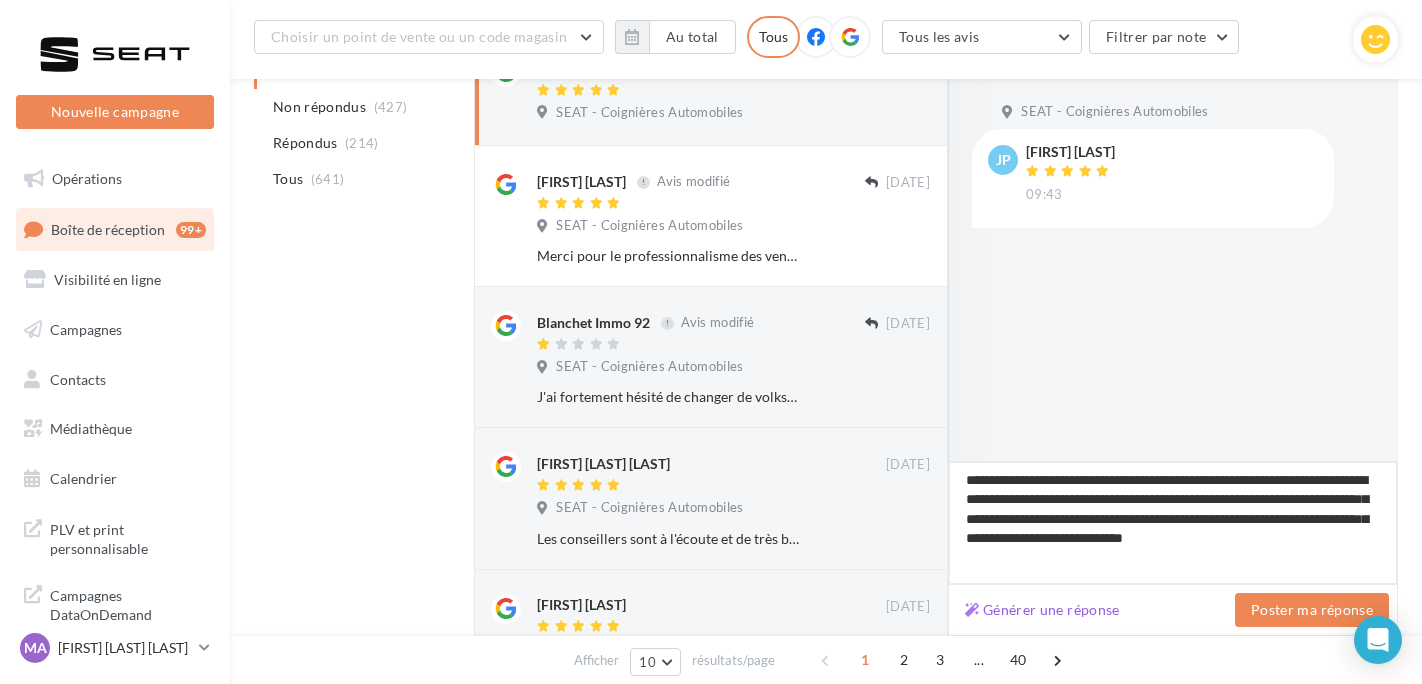 type on "**********" 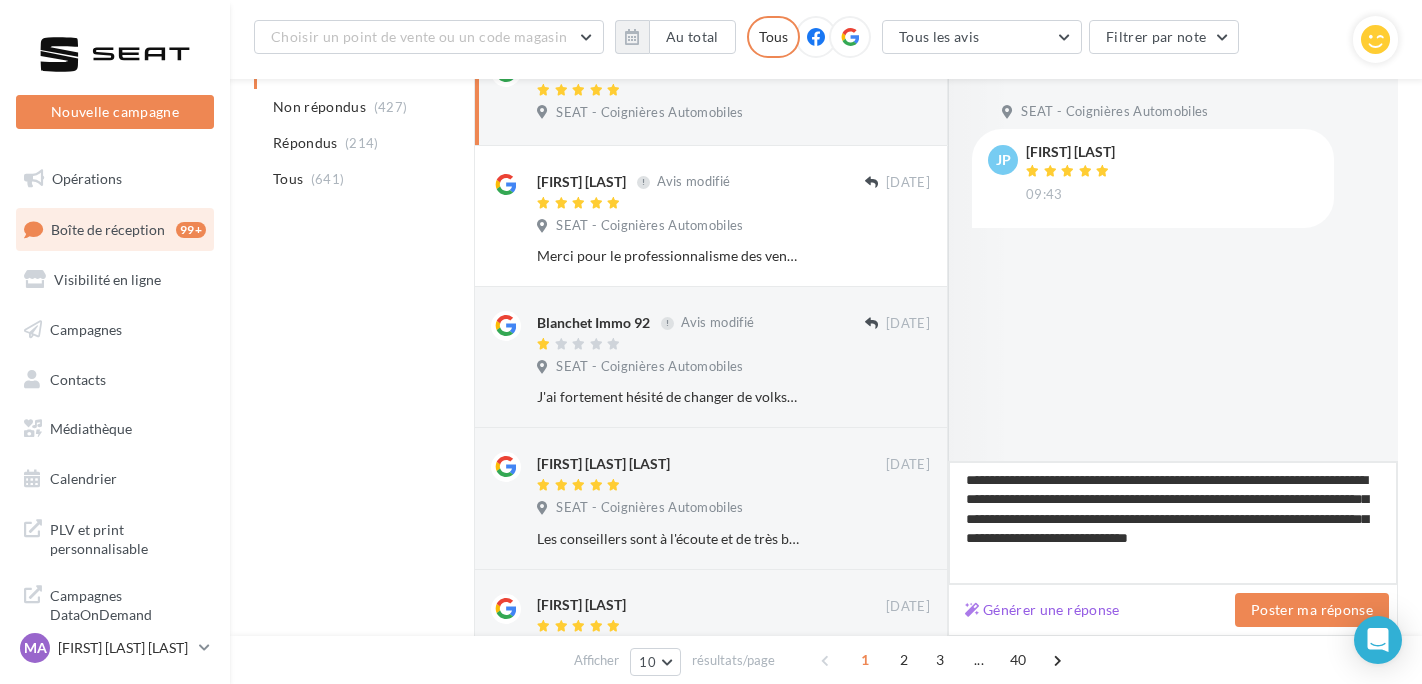 type on "**********" 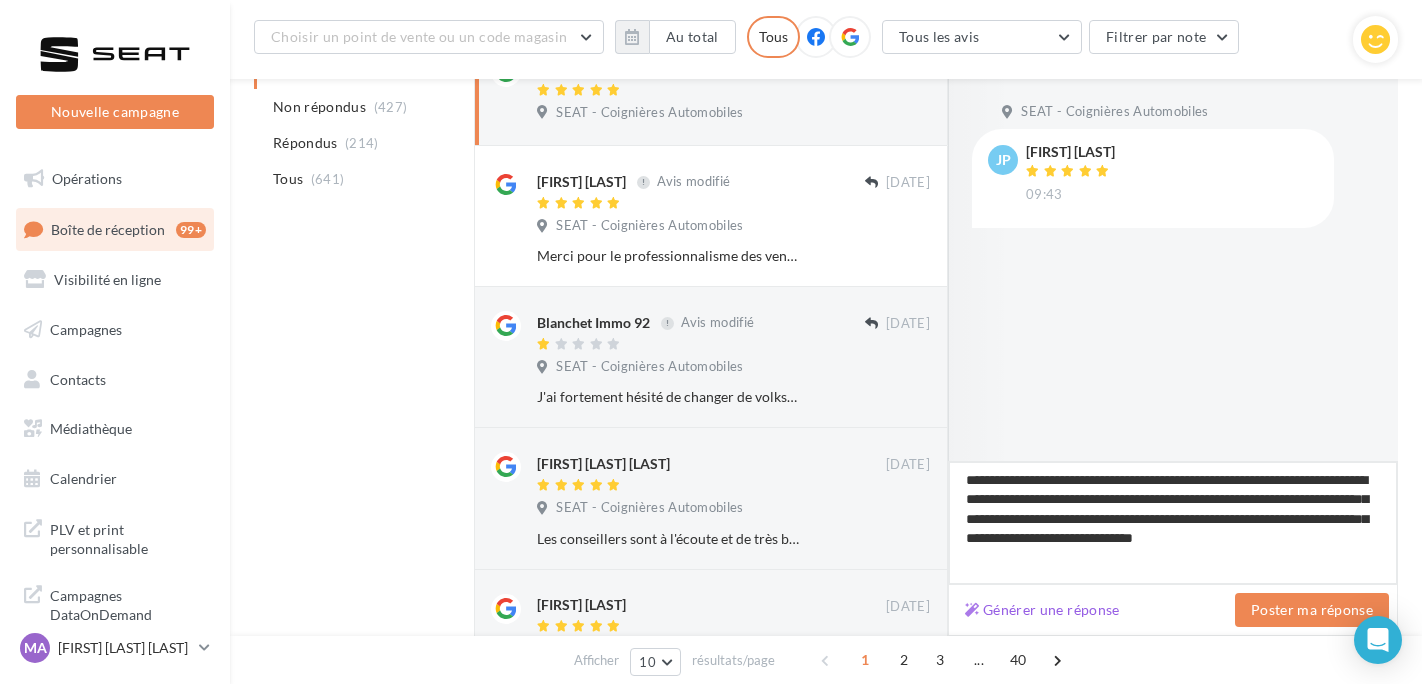 type on "**********" 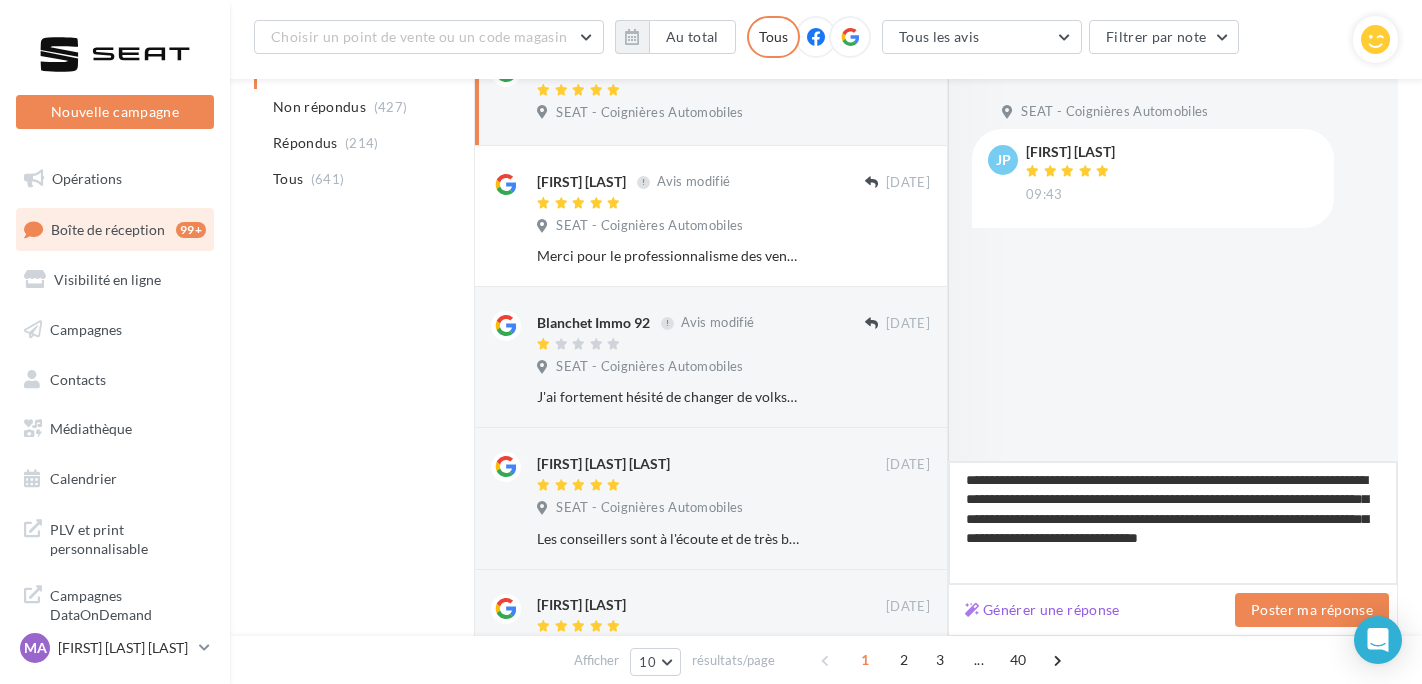 type on "**********" 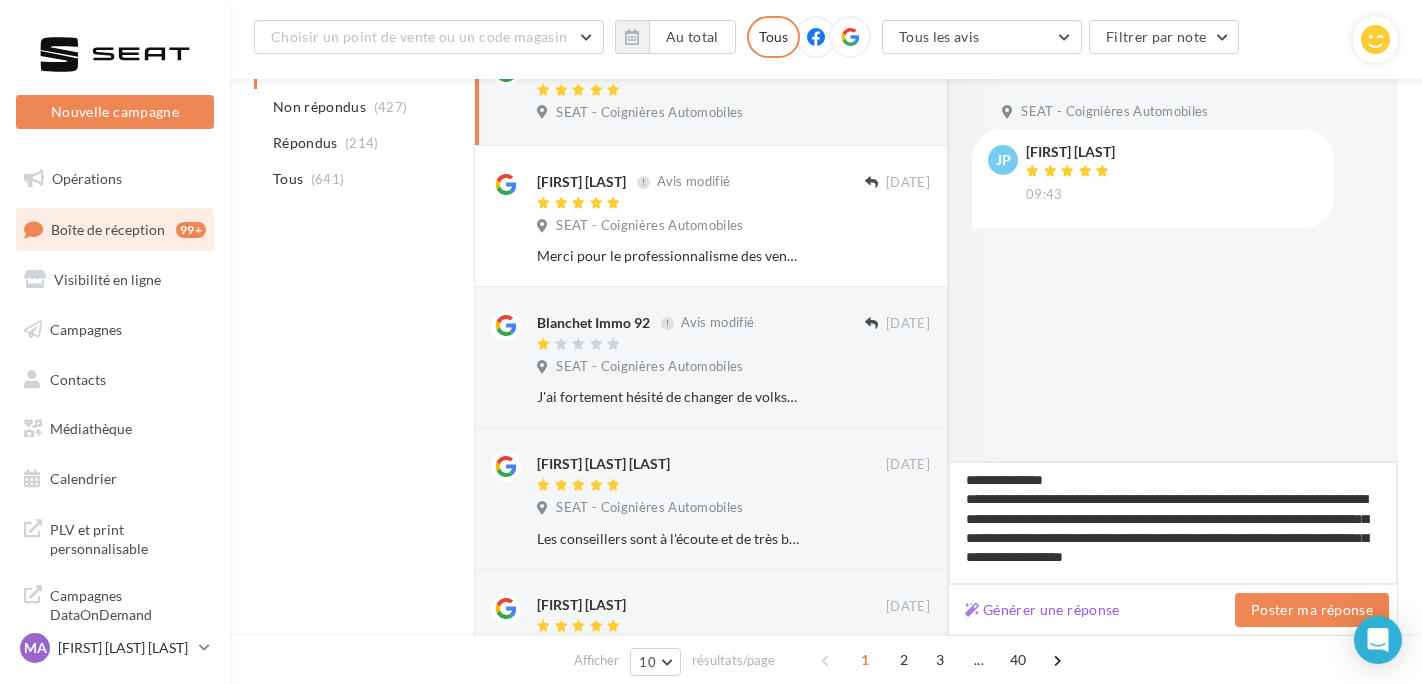 type on "**********" 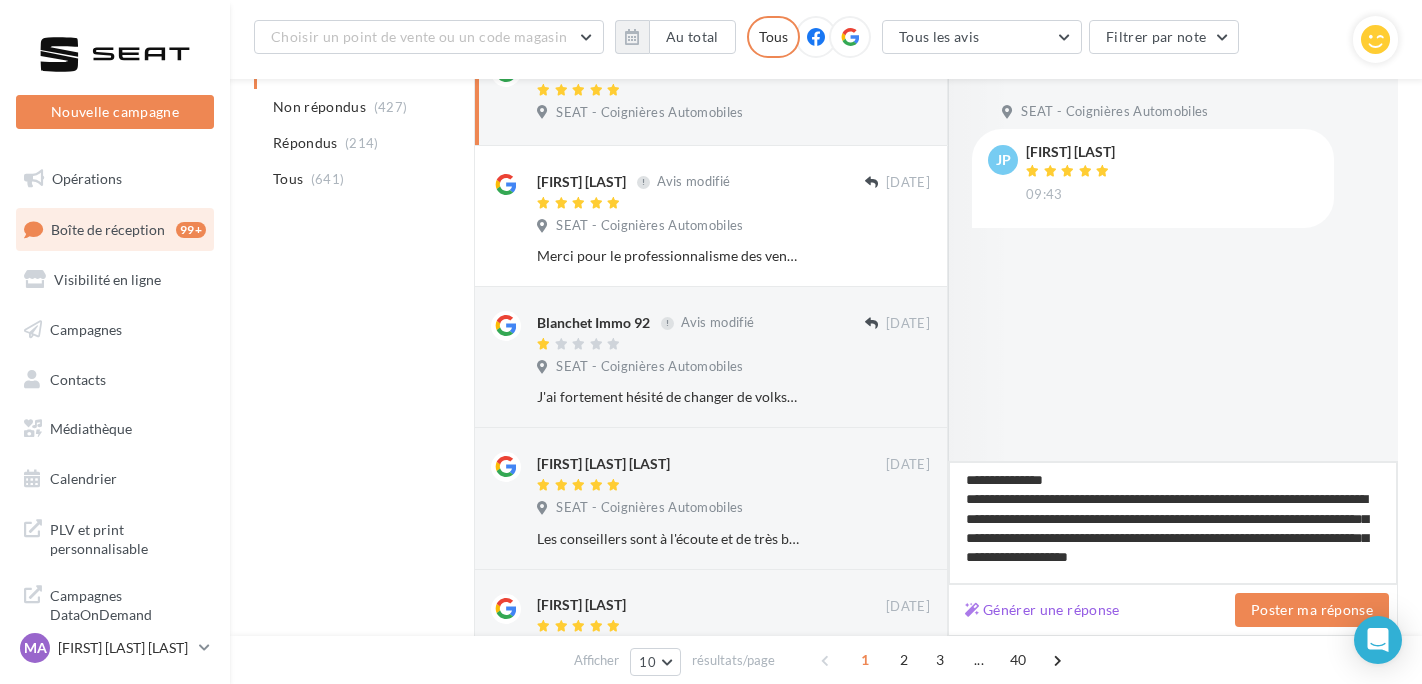type on "**********" 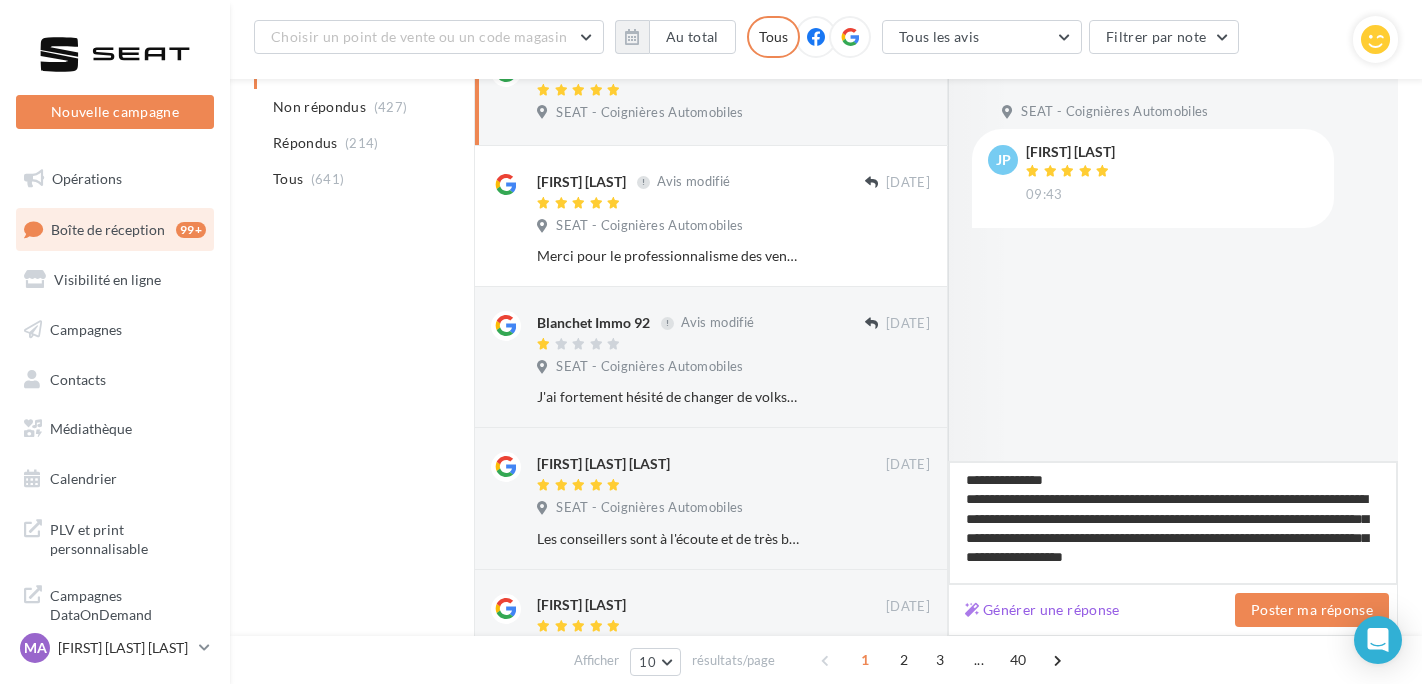 type on "**********" 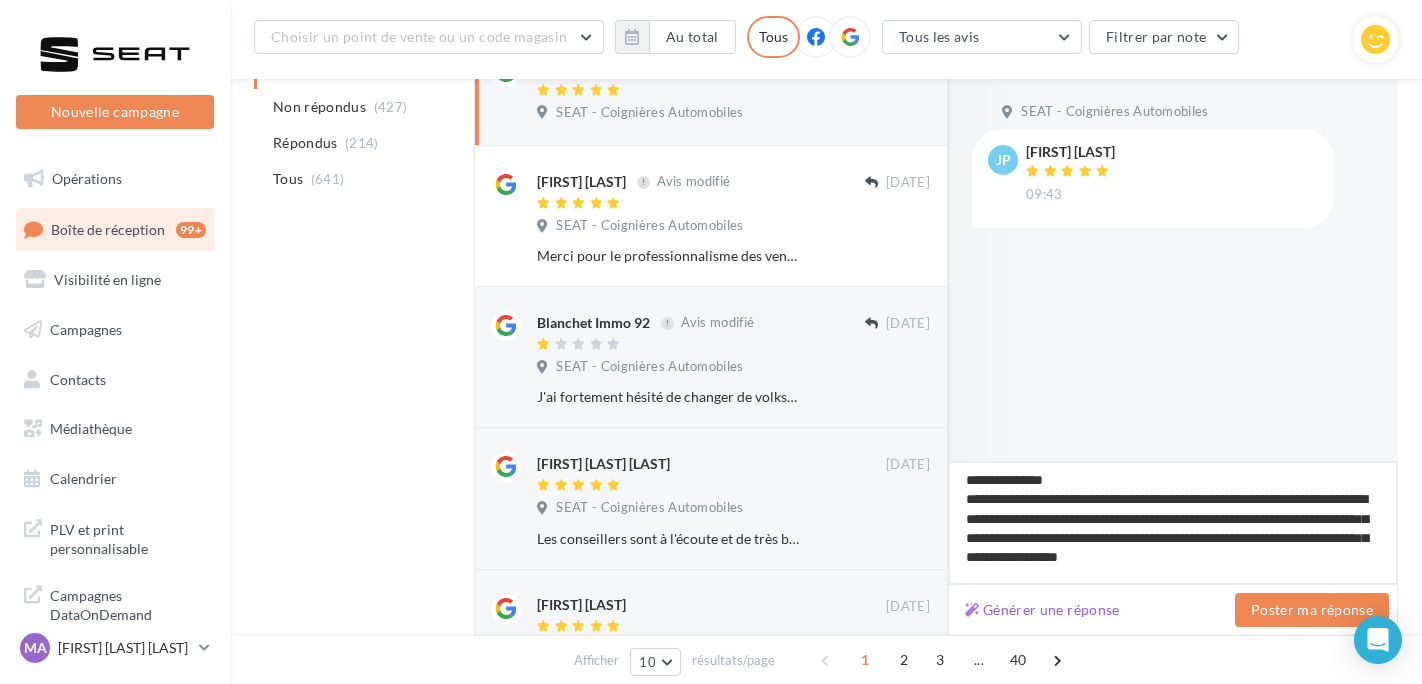 type on "**********" 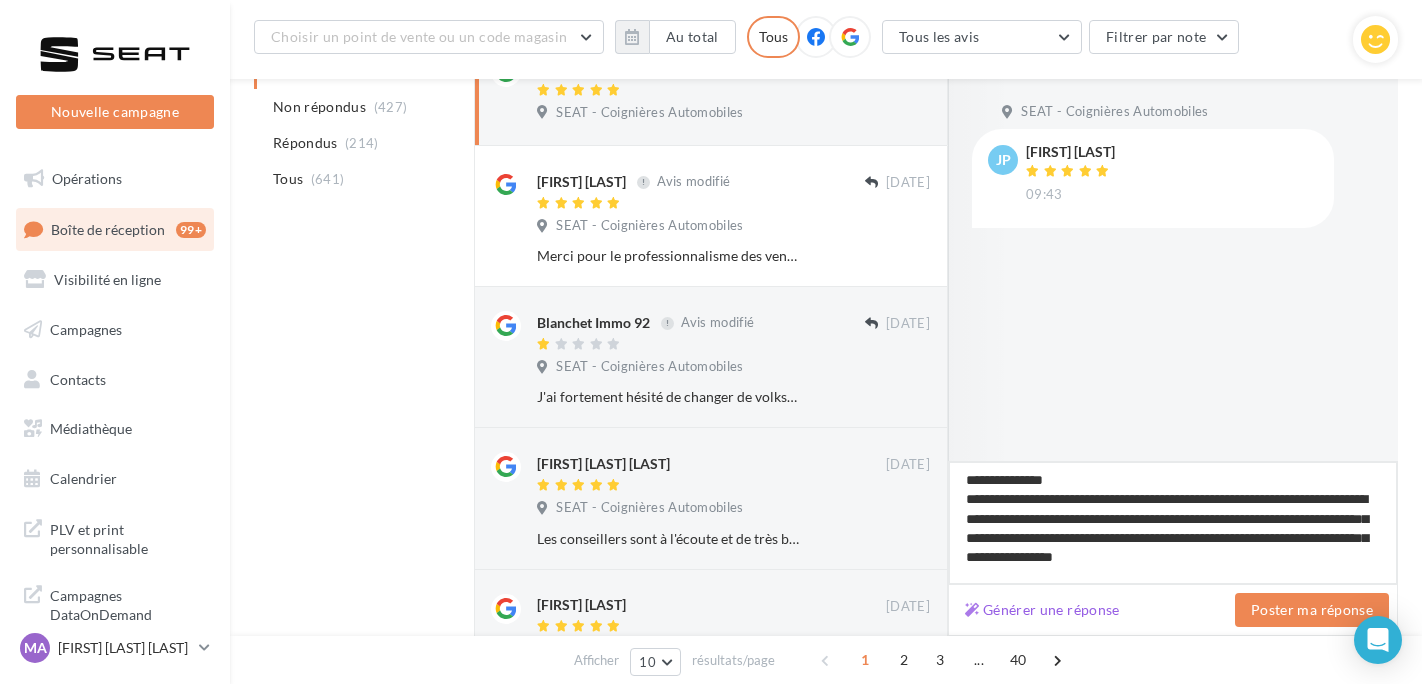 type on "**********" 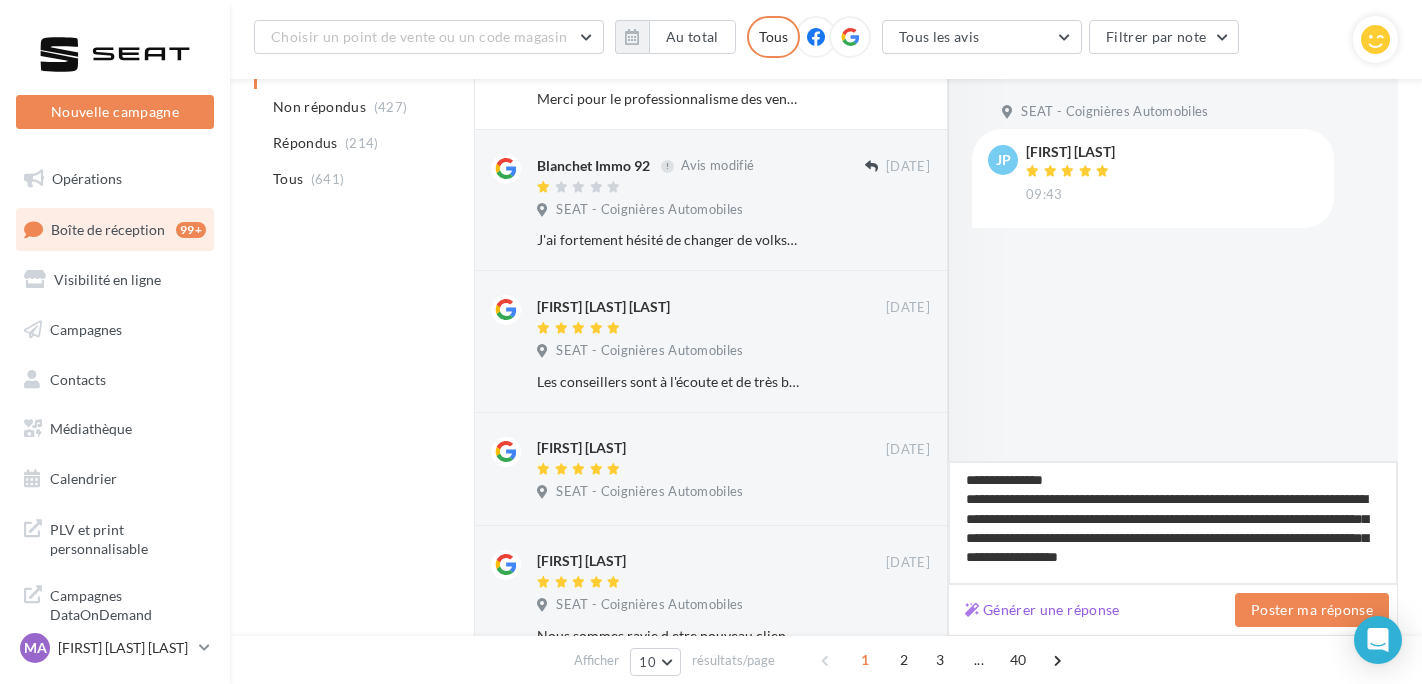 scroll, scrollTop: 500, scrollLeft: 0, axis: vertical 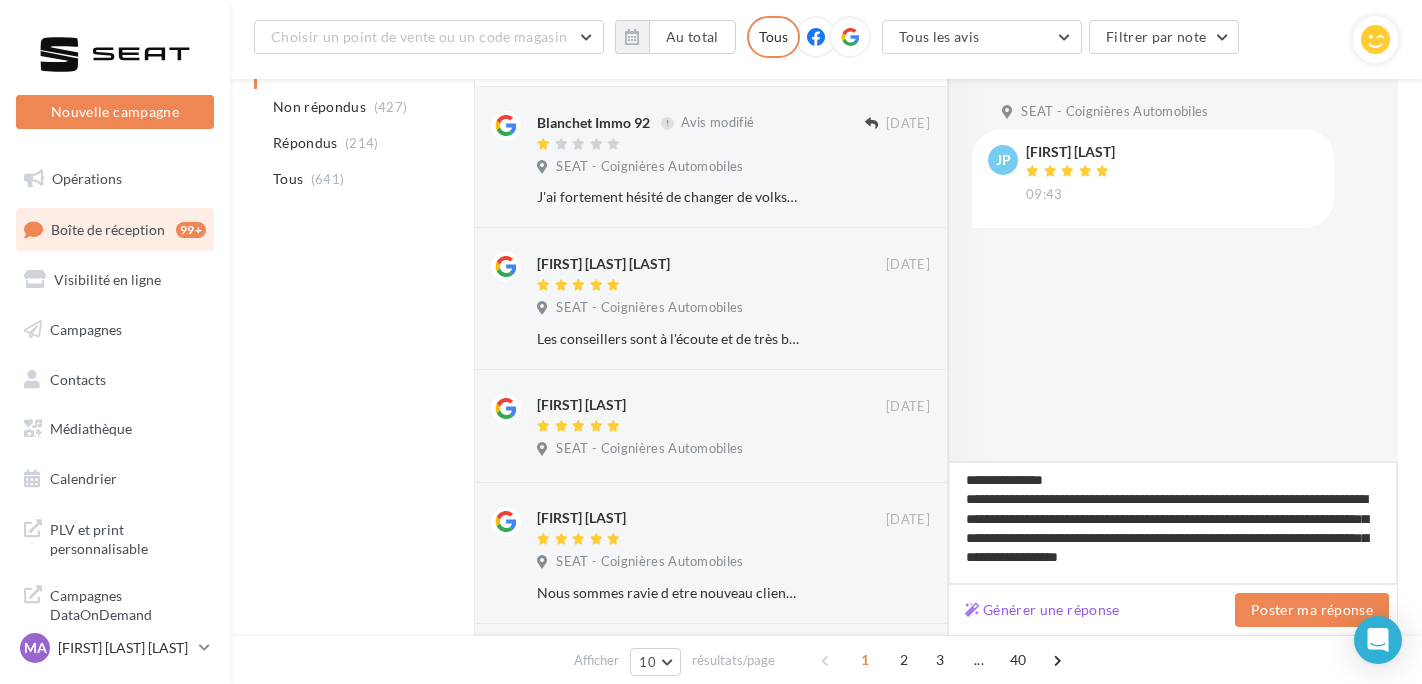 click on "**********" at bounding box center (1173, 523) 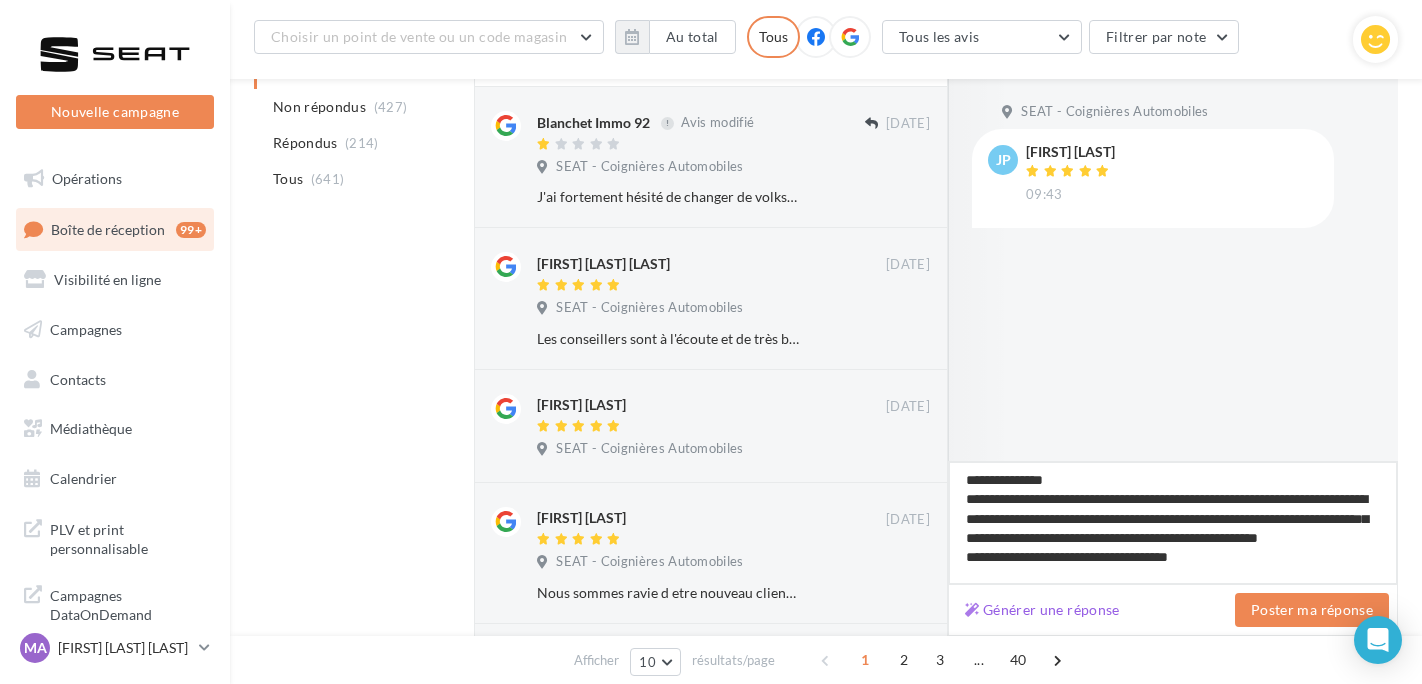scroll, scrollTop: 21, scrollLeft: 0, axis: vertical 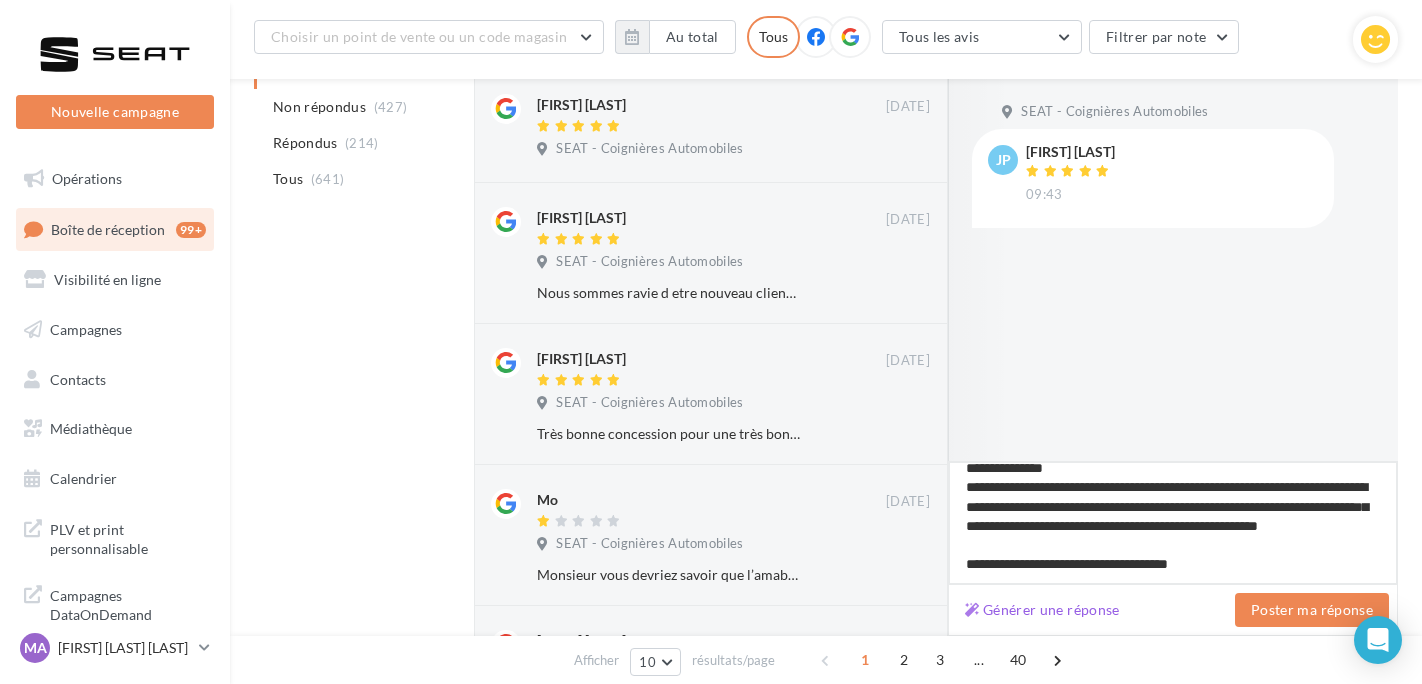 click on "**********" at bounding box center (1173, 523) 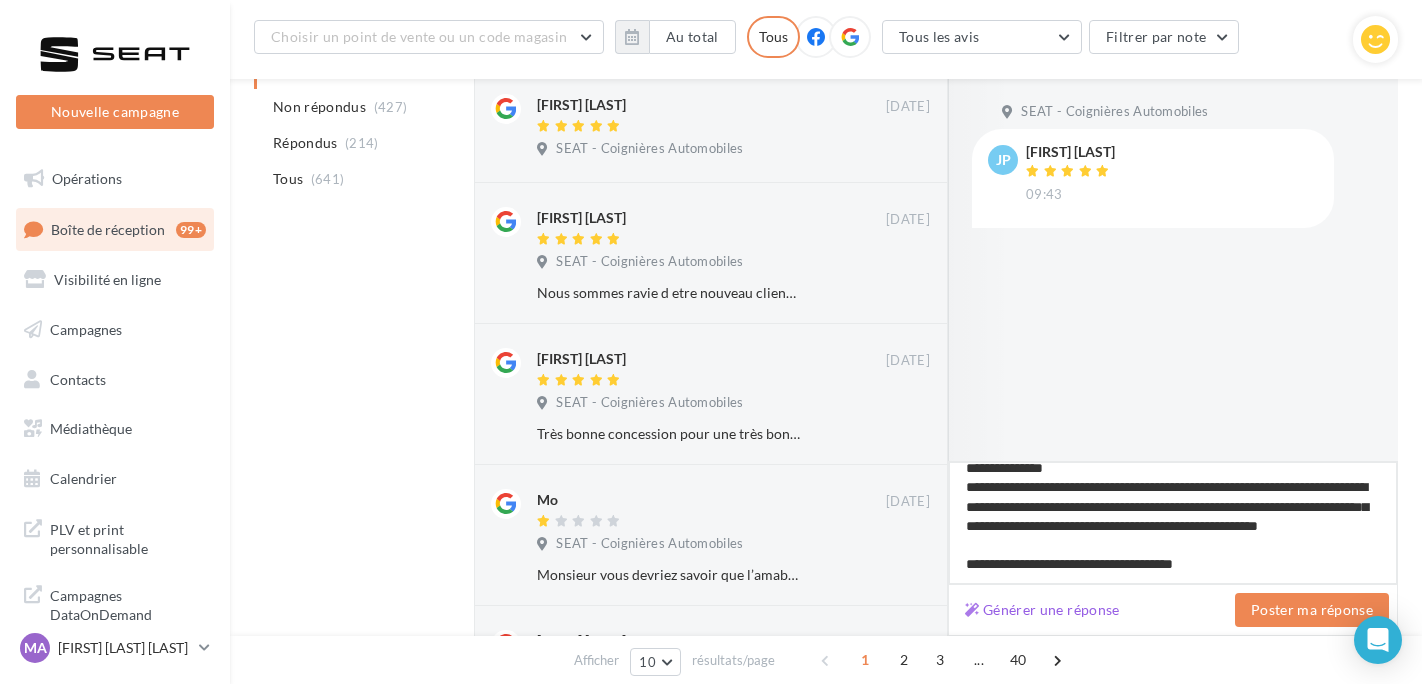 scroll, scrollTop: 41, scrollLeft: 0, axis: vertical 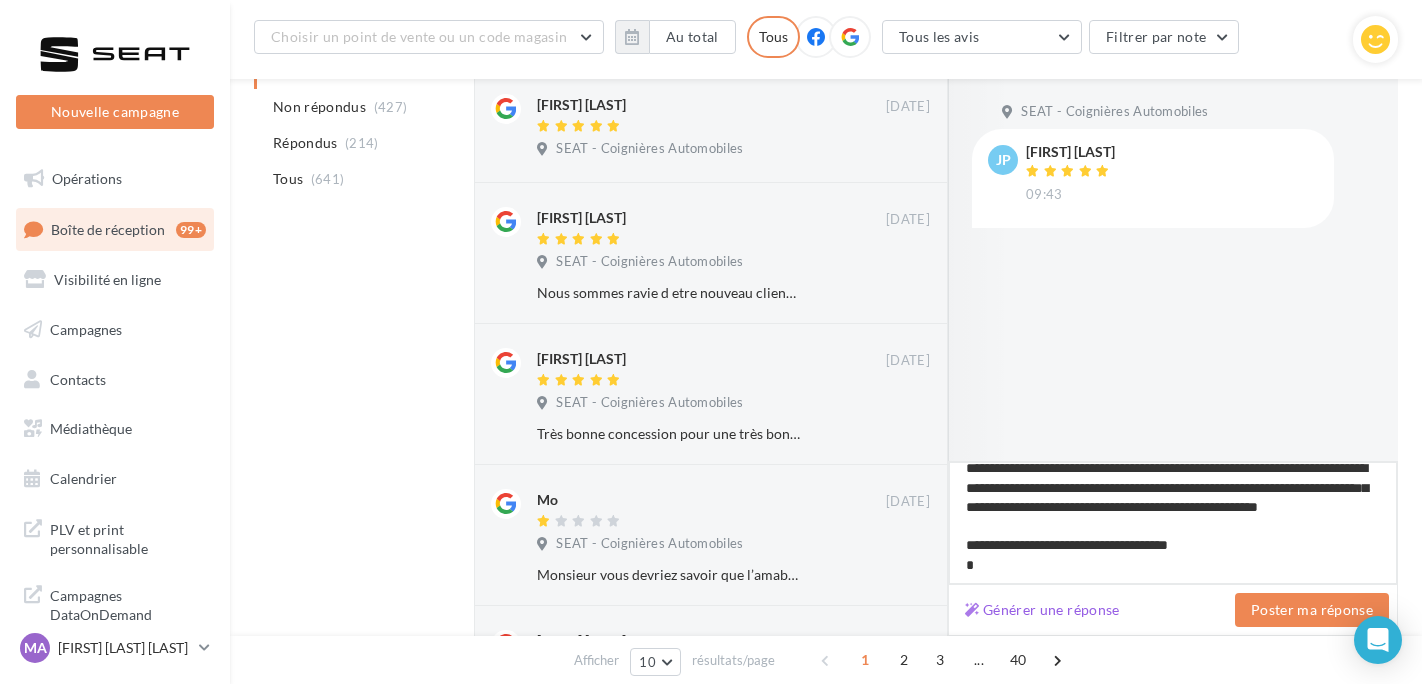 type on "**********" 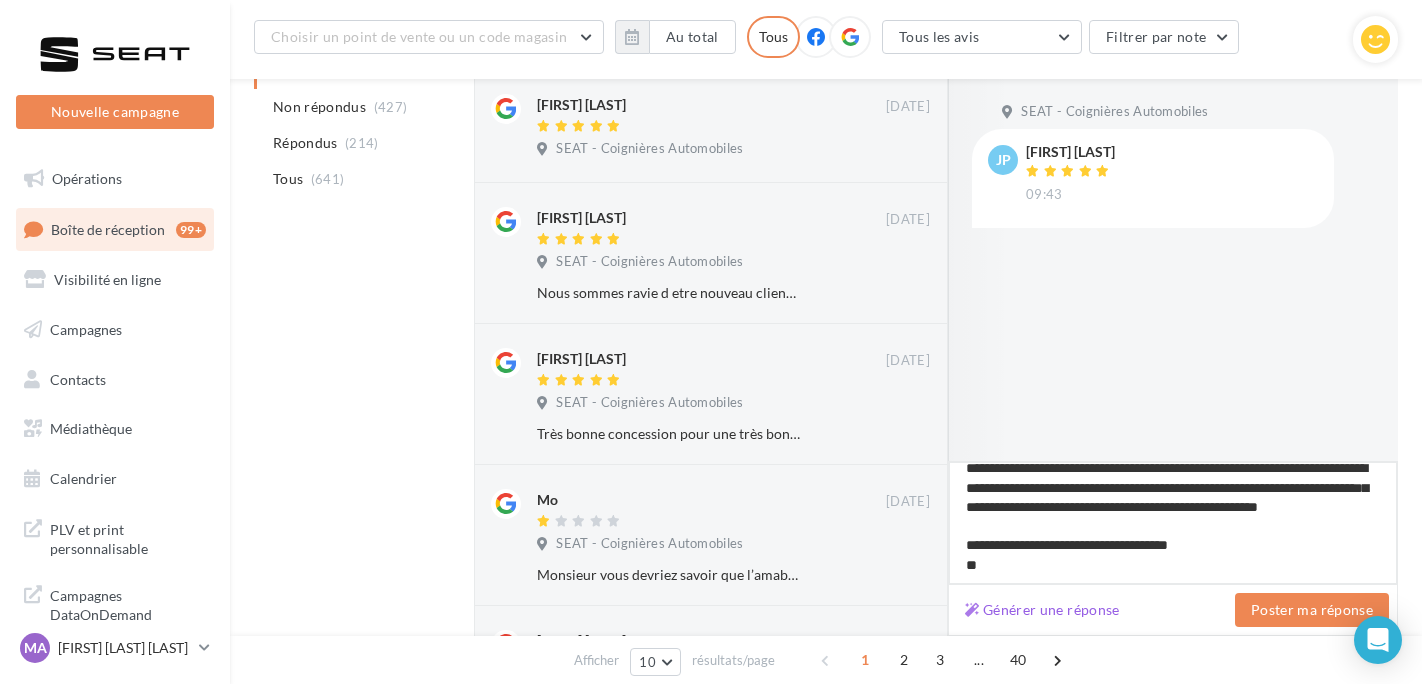 type on "**********" 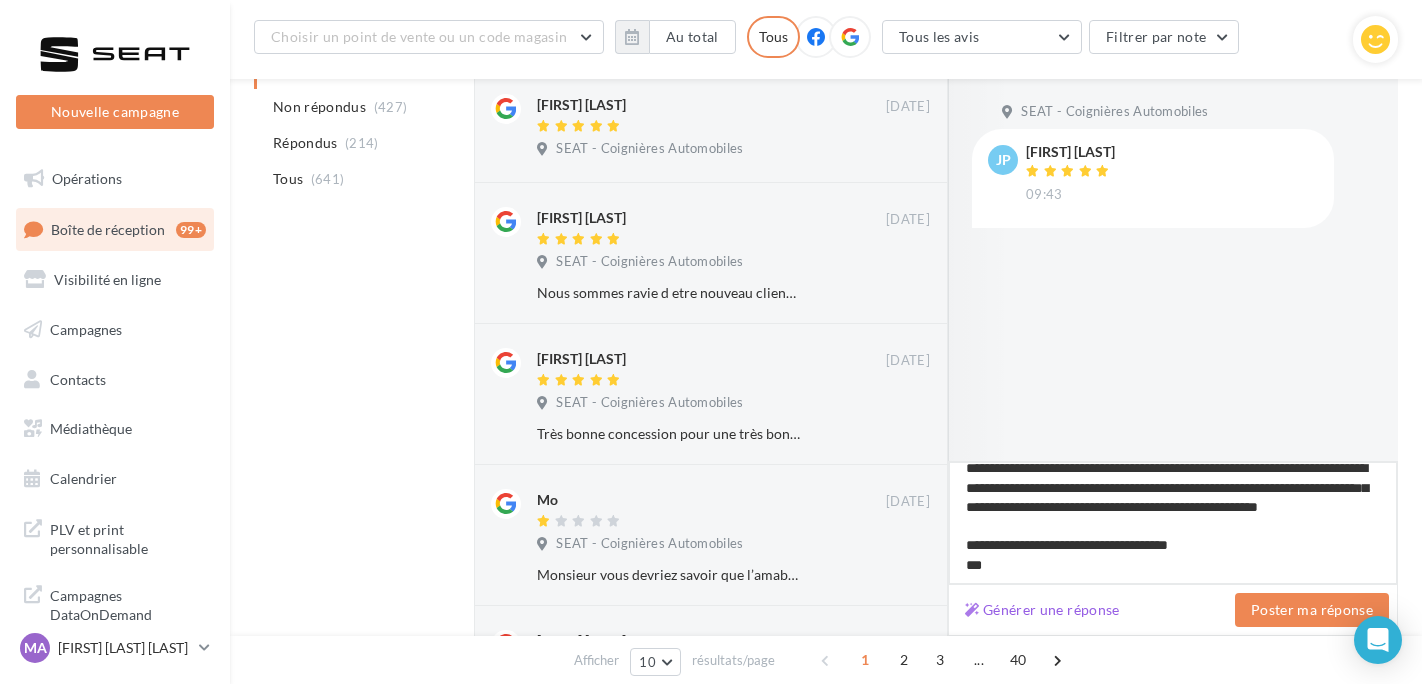 type on "**********" 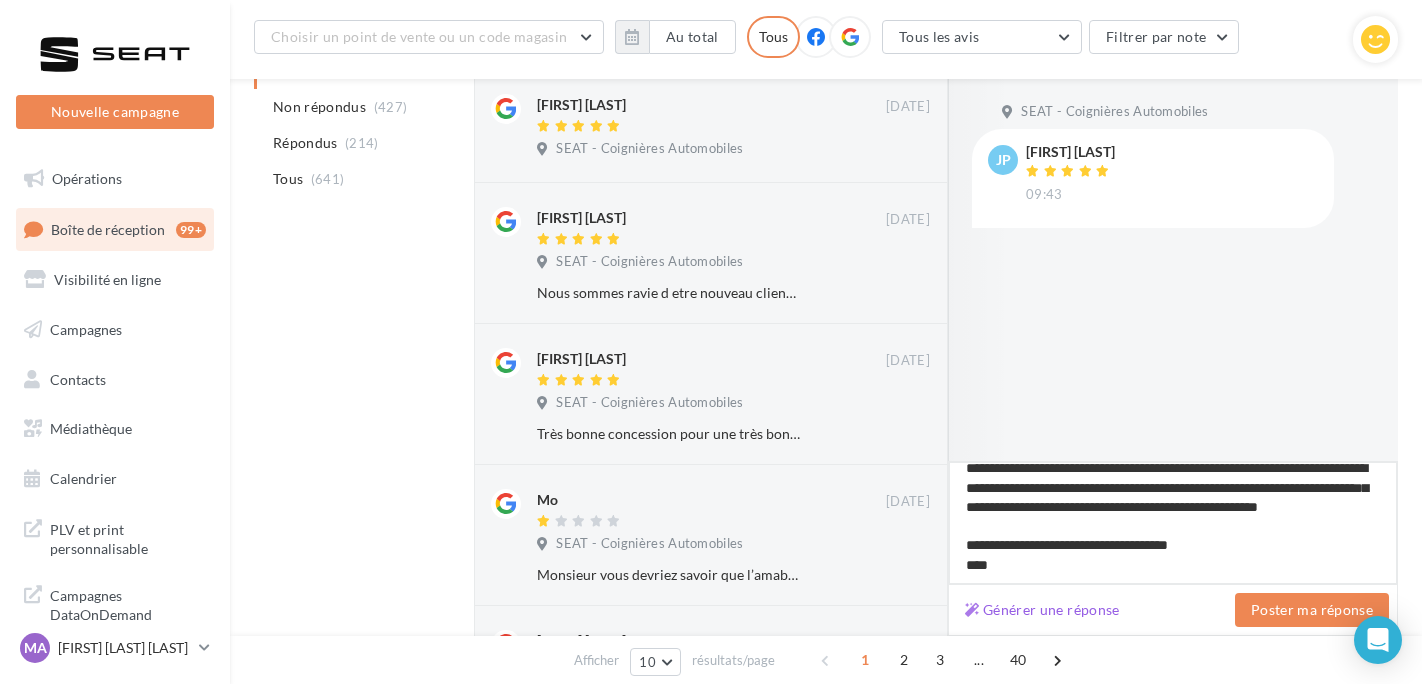 type on "**********" 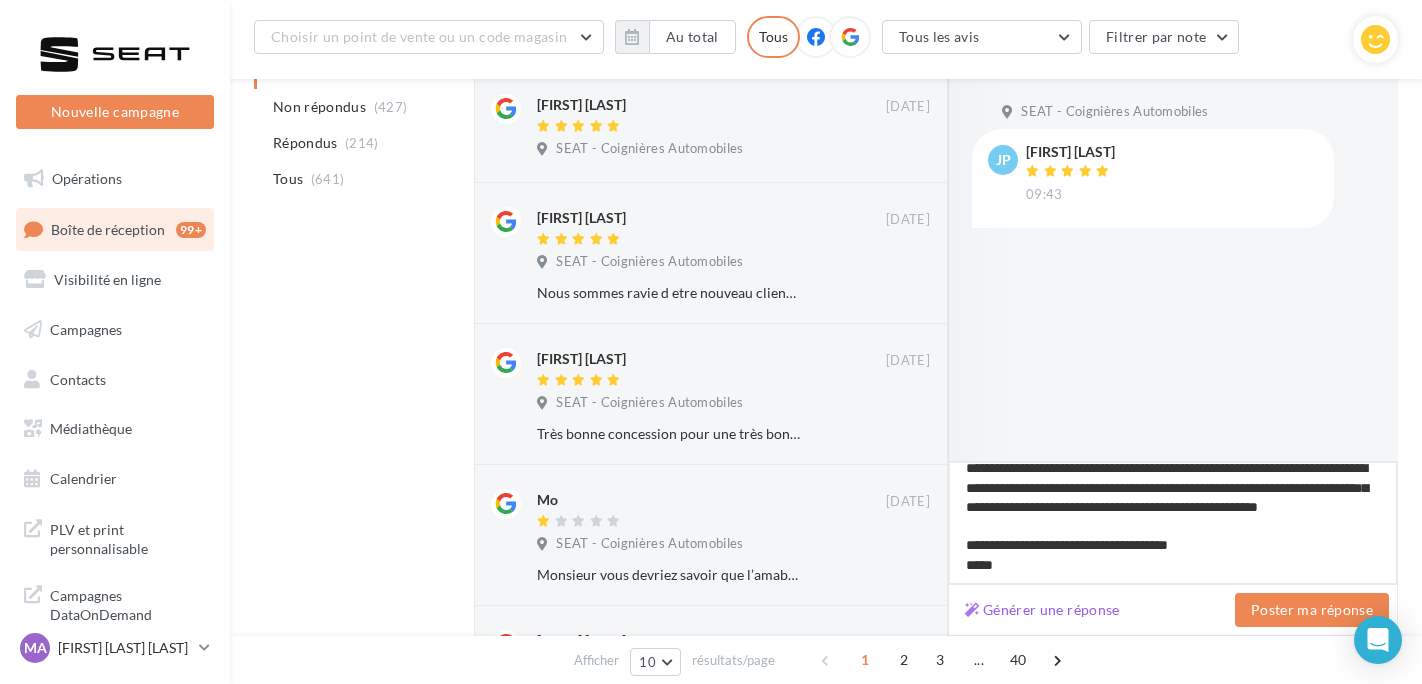 type on "**********" 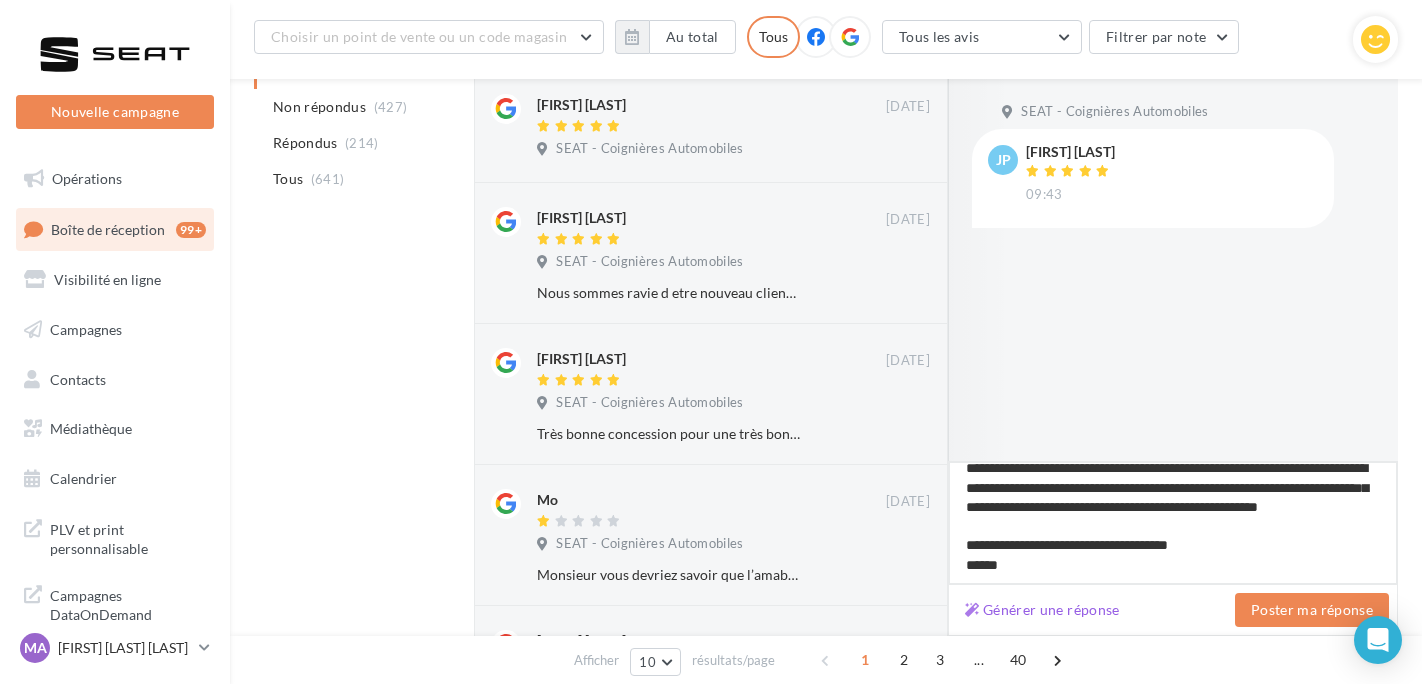 type on "**********" 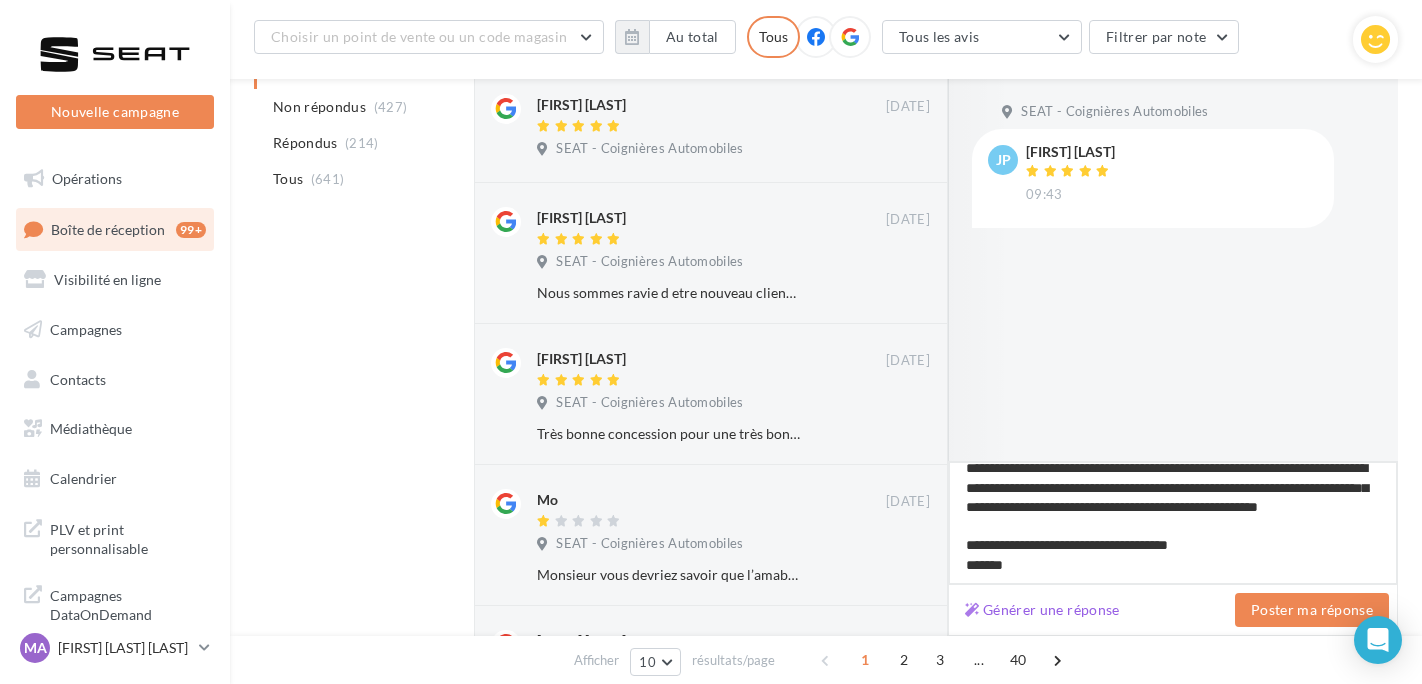 type on "**********" 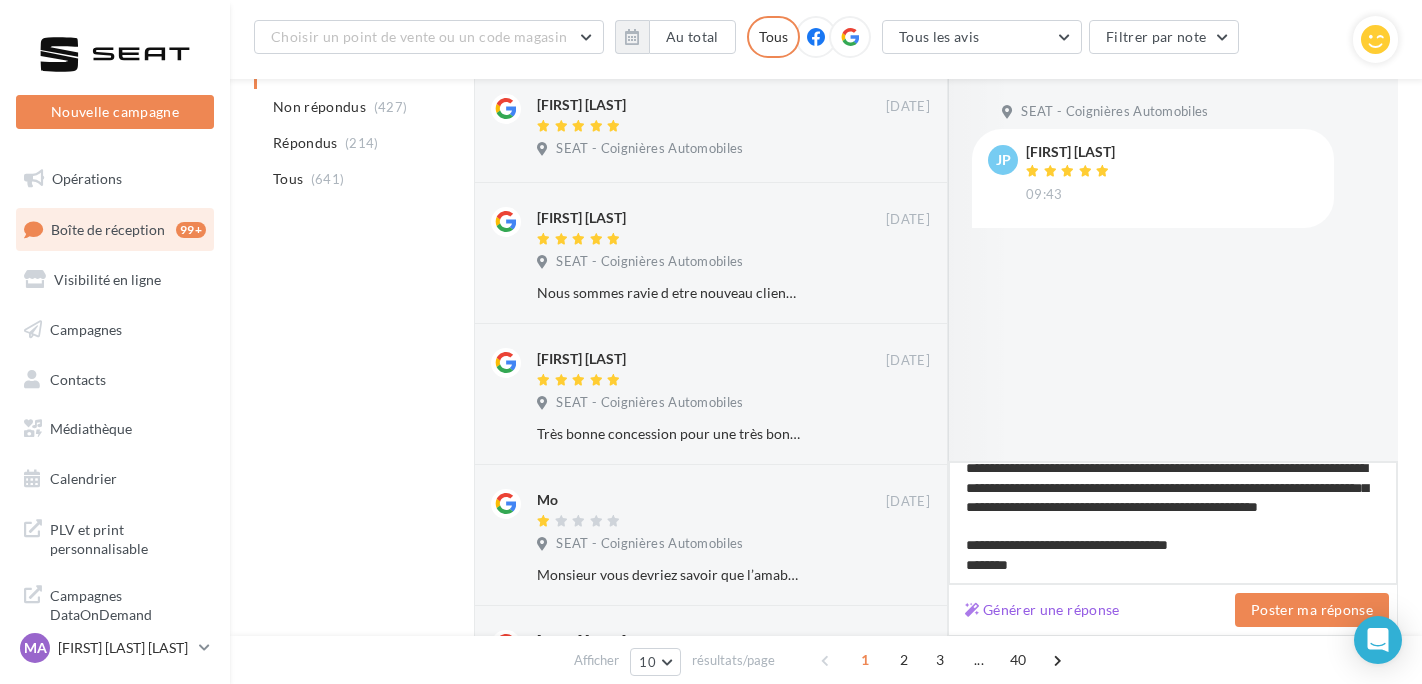 type on "**********" 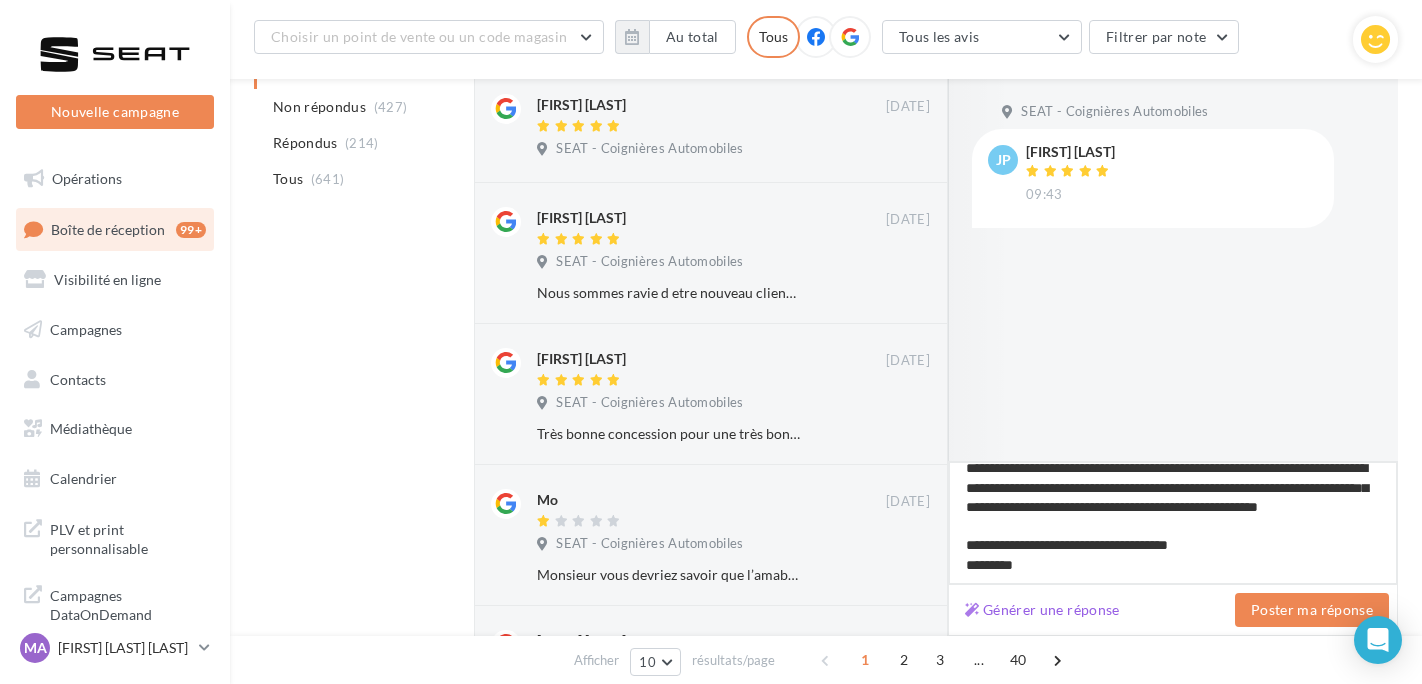 type on "**********" 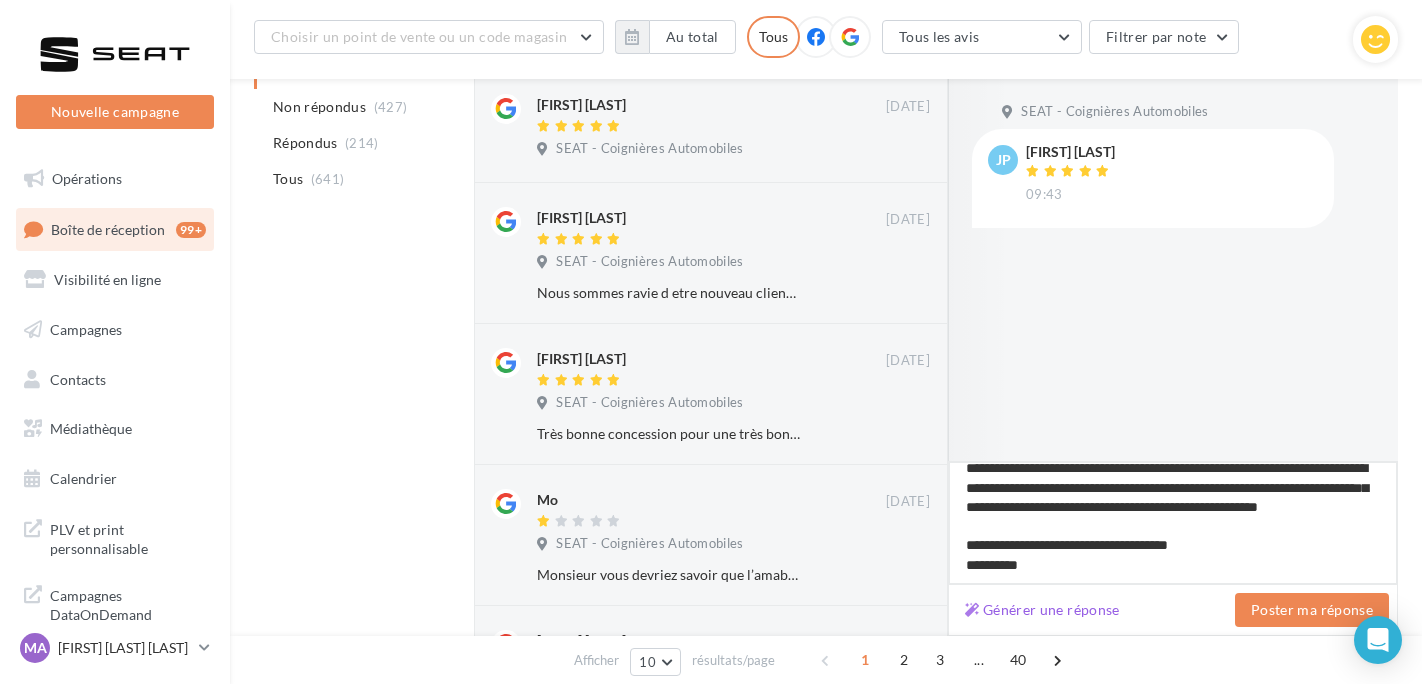 type on "**********" 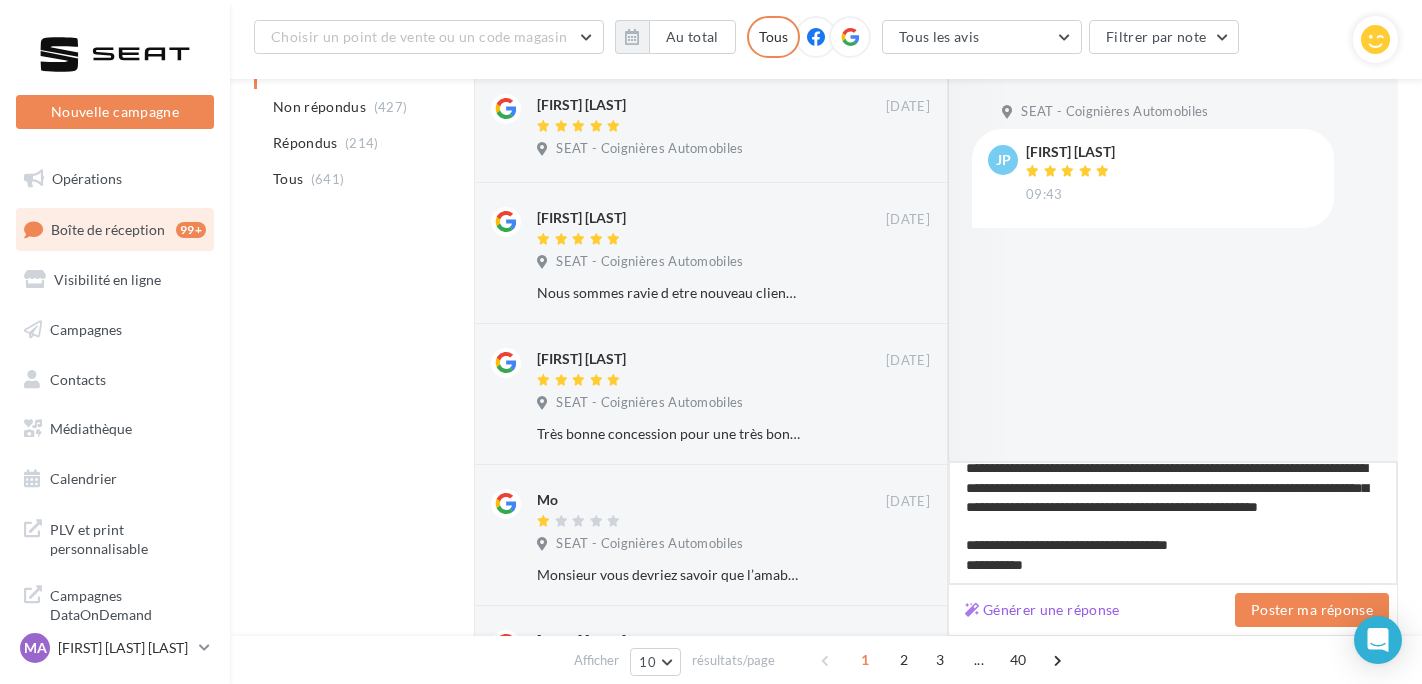 type on "**********" 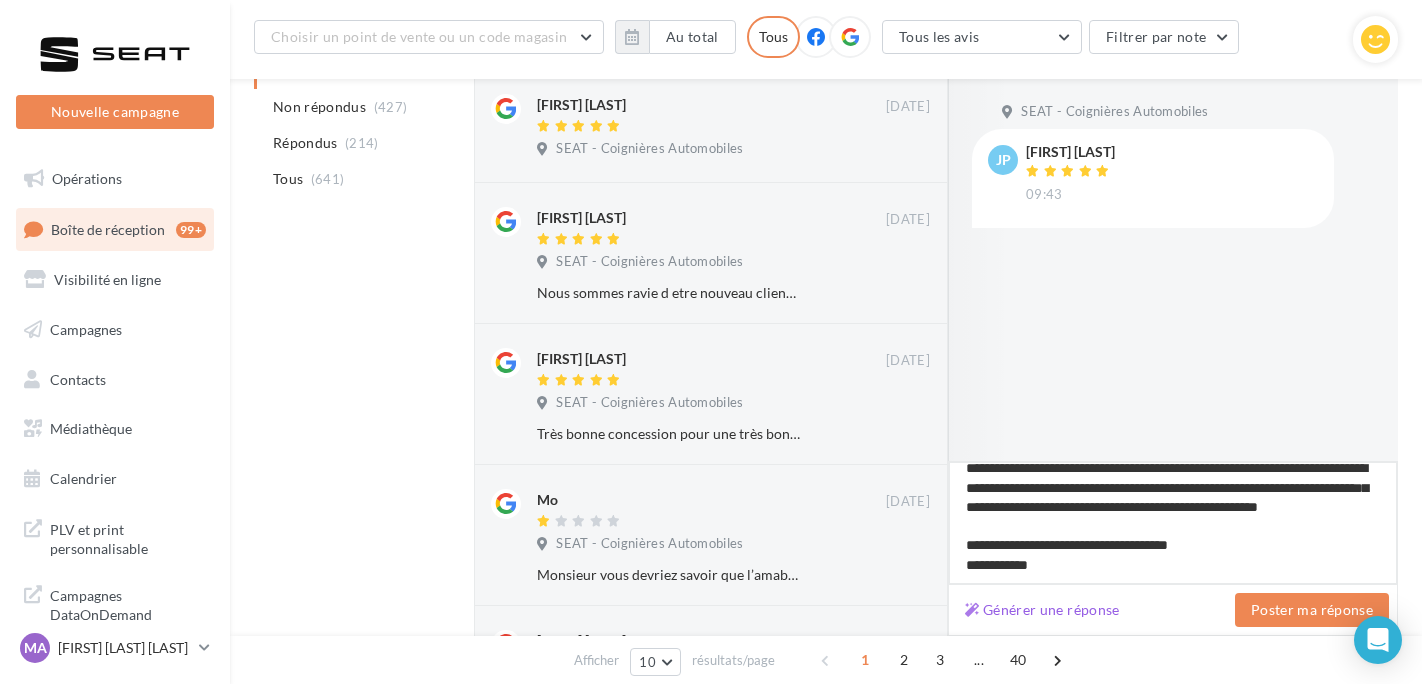 type on "**********" 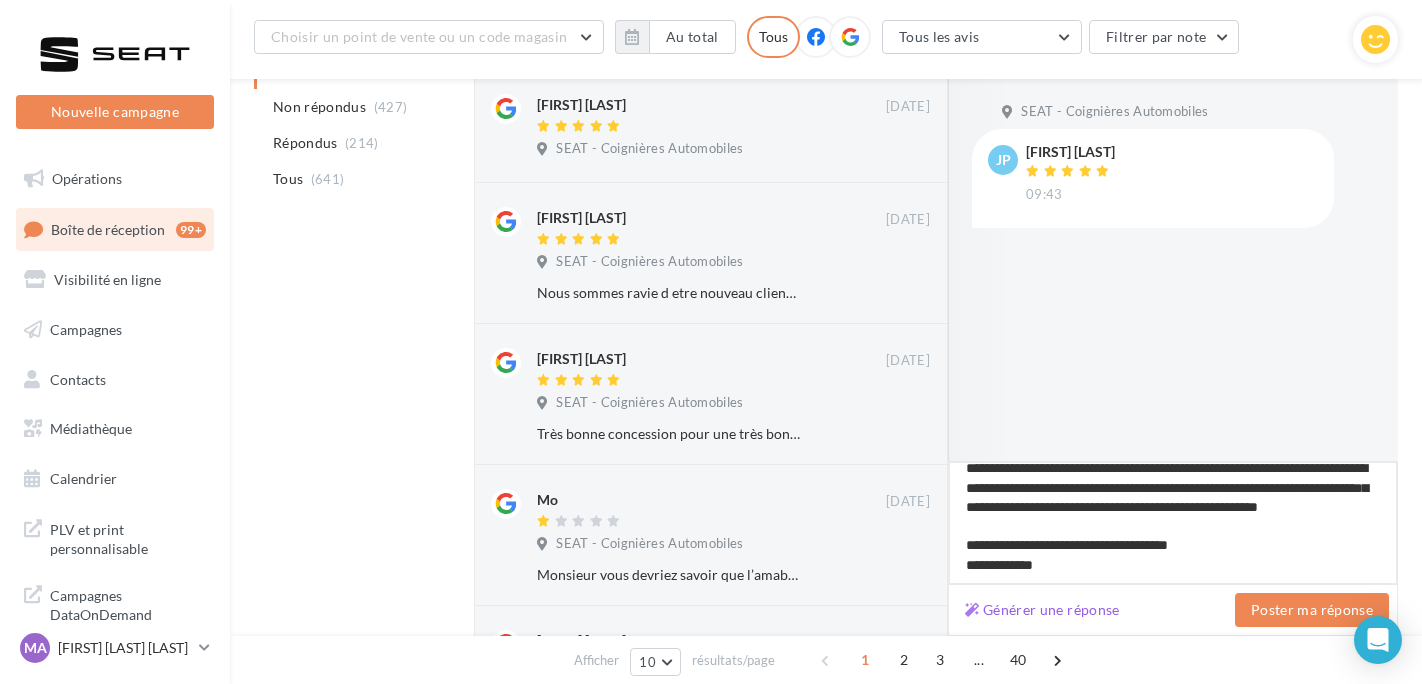 type on "**********" 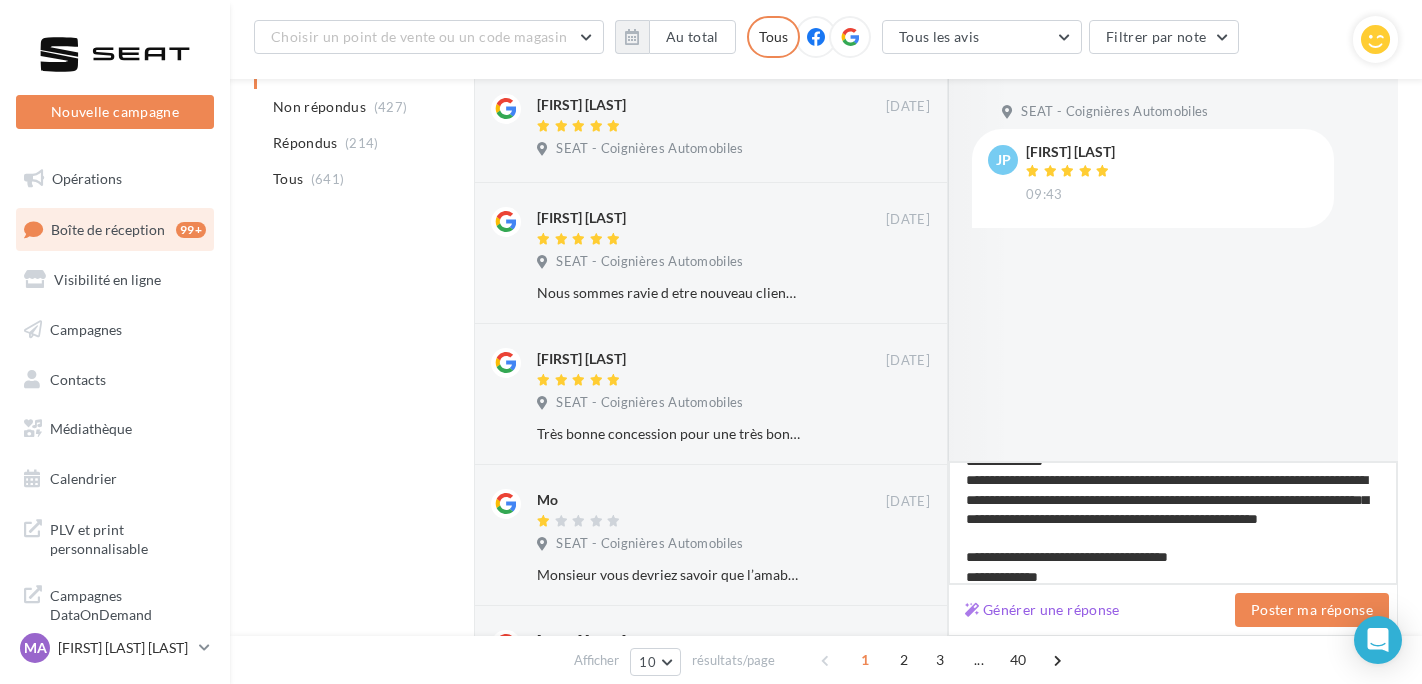 scroll, scrollTop: 0, scrollLeft: 0, axis: both 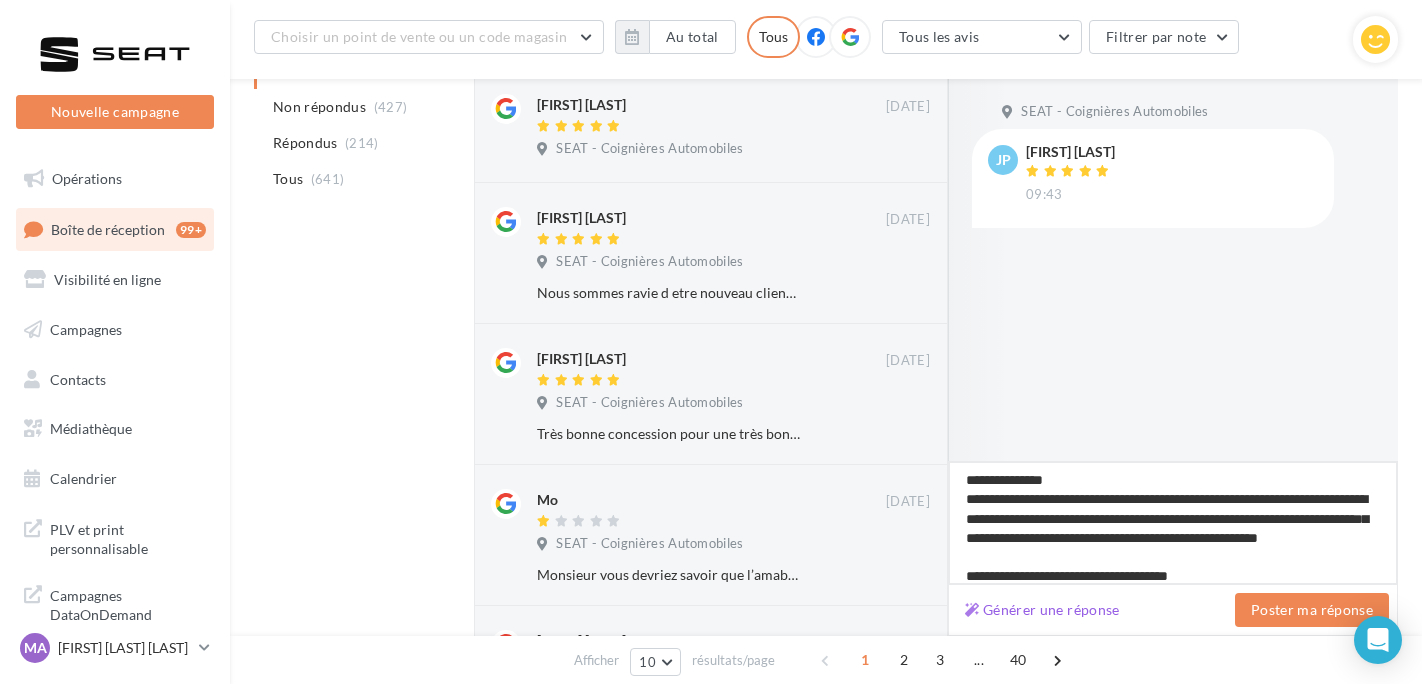 click on "**********" at bounding box center (1173, 523) 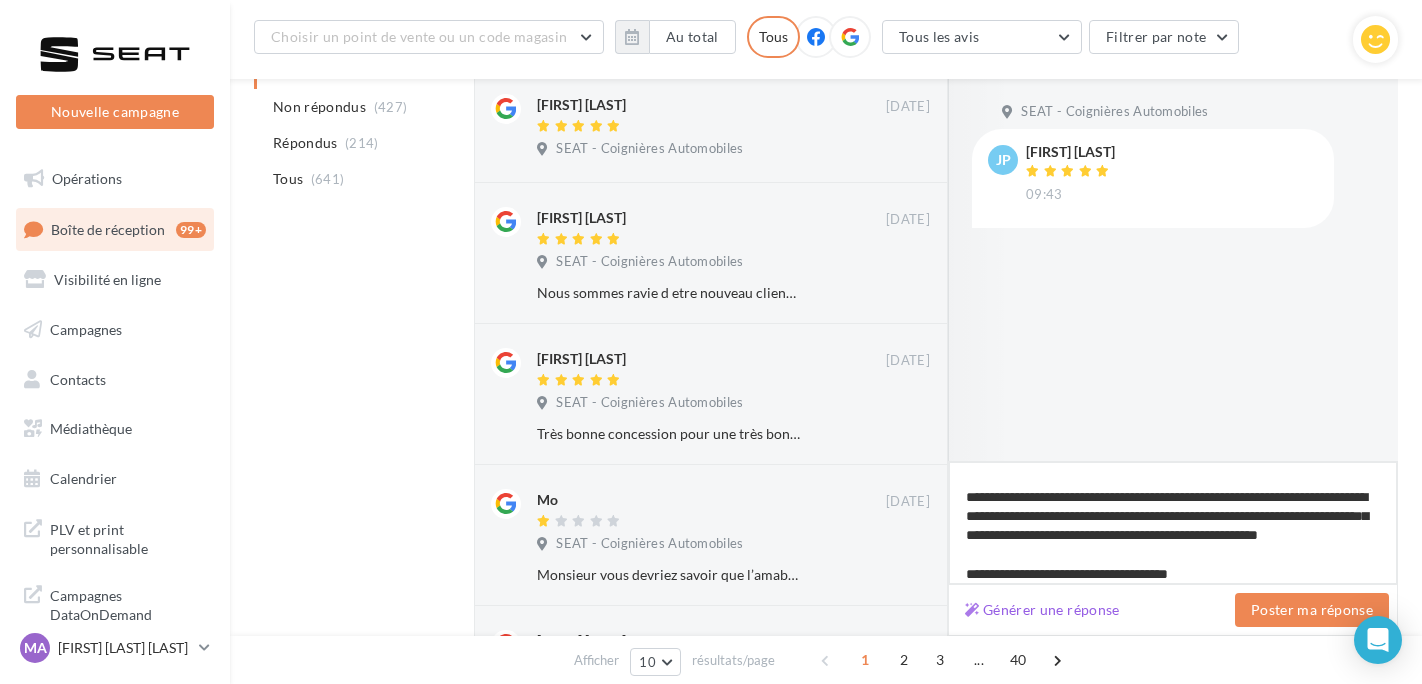 scroll, scrollTop: 0, scrollLeft: 0, axis: both 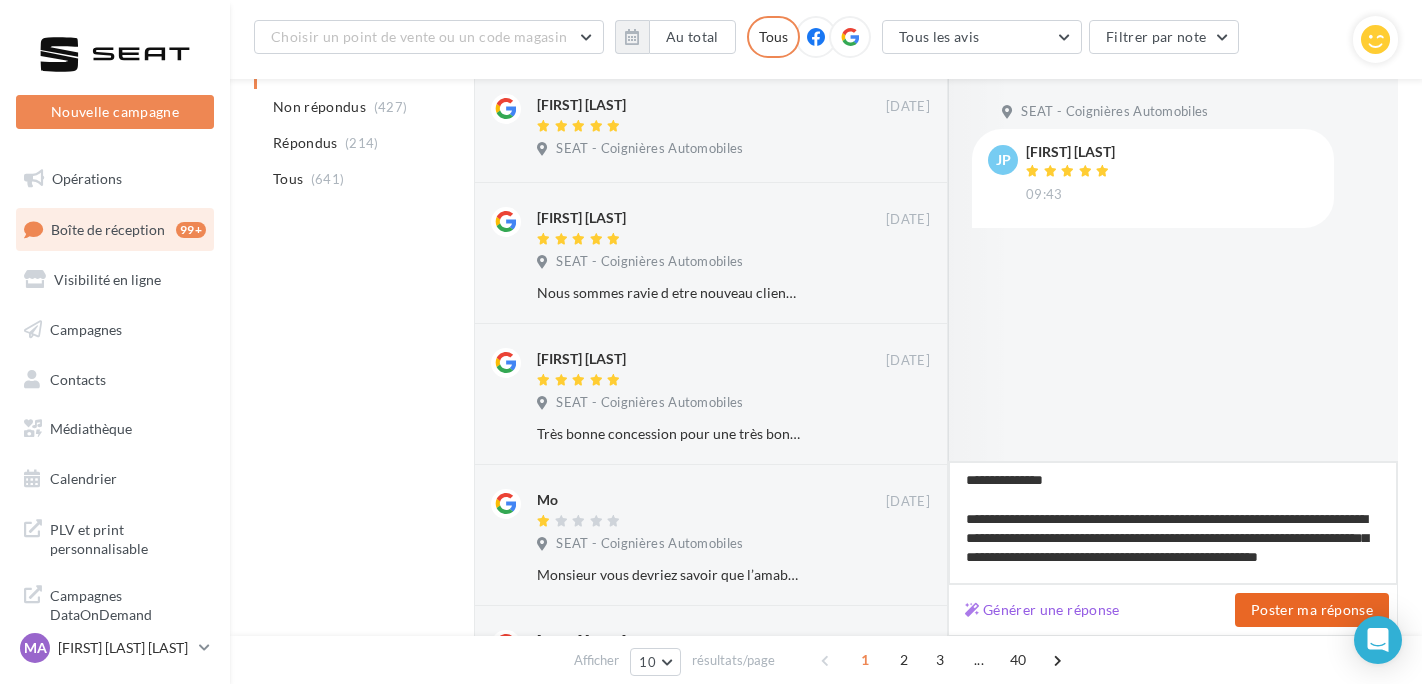 type on "**********" 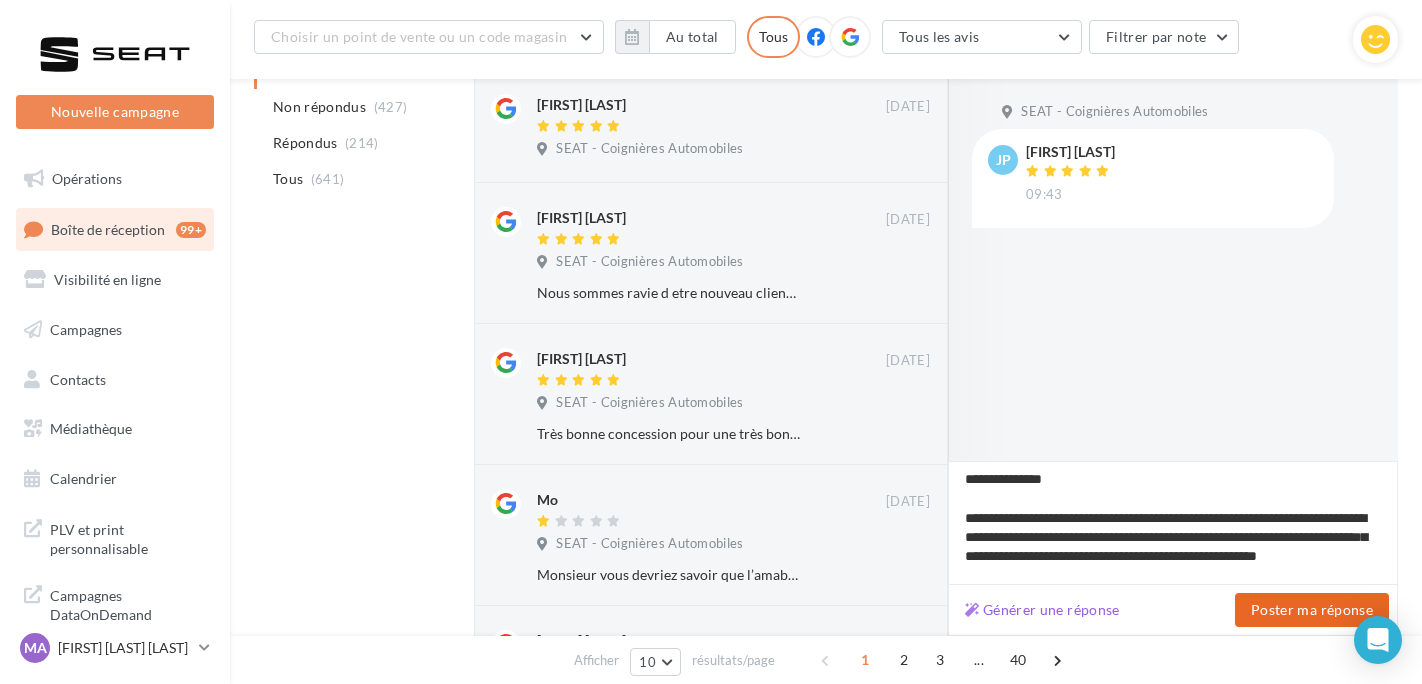 click on "Poster ma réponse" at bounding box center (1312, 610) 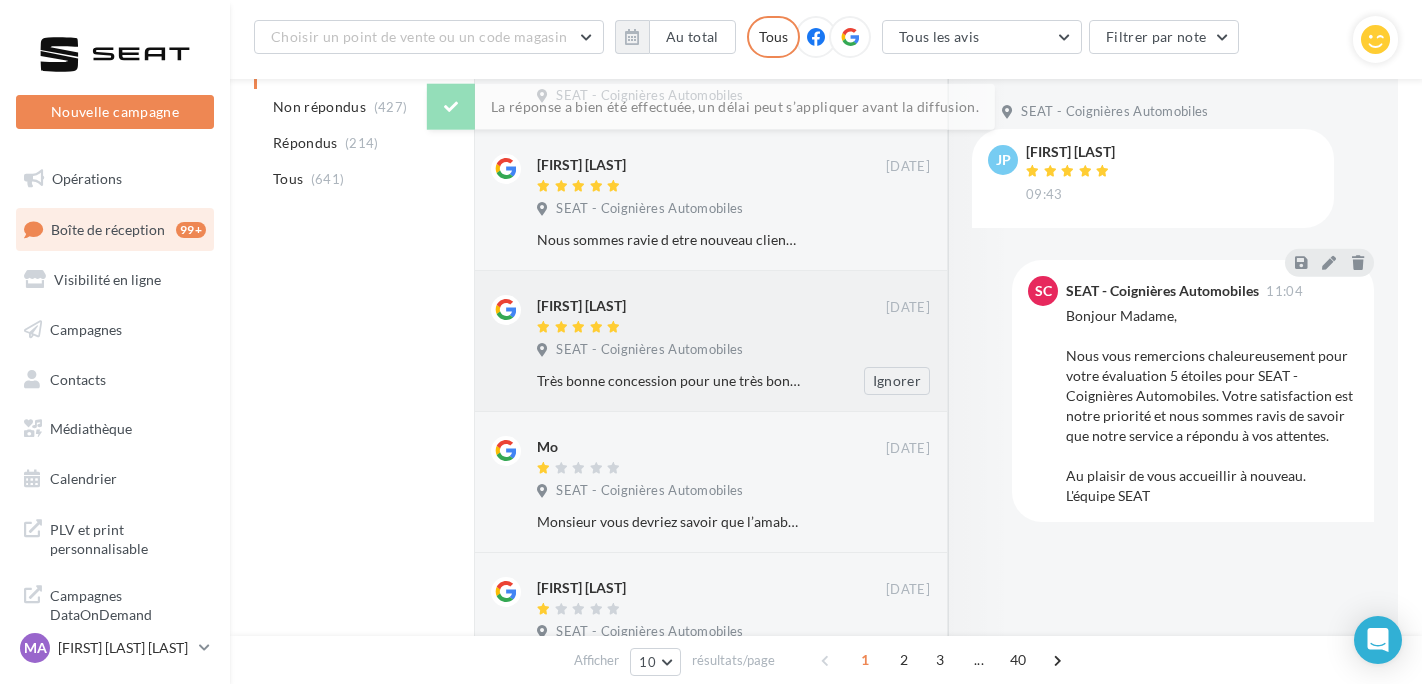 scroll, scrollTop: 742, scrollLeft: 0, axis: vertical 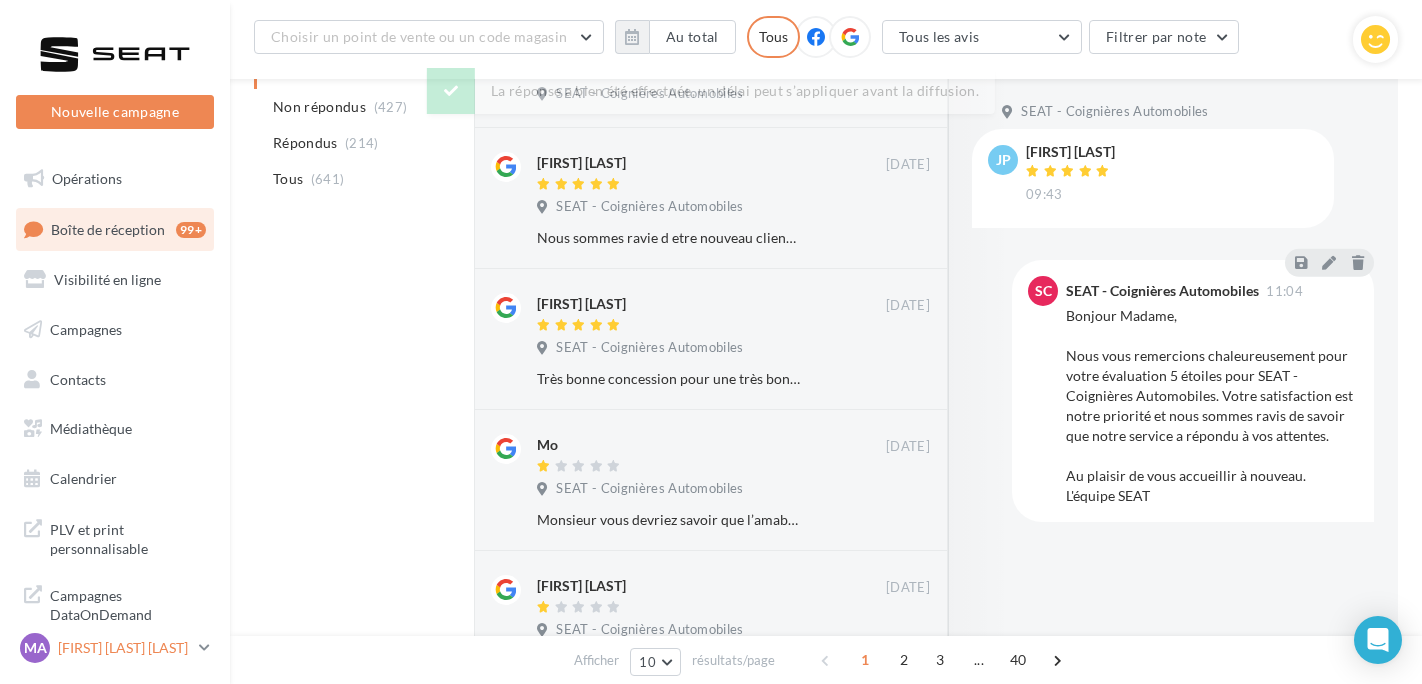 click on "[FIRST] [LAST] [LAST]" at bounding box center [124, 648] 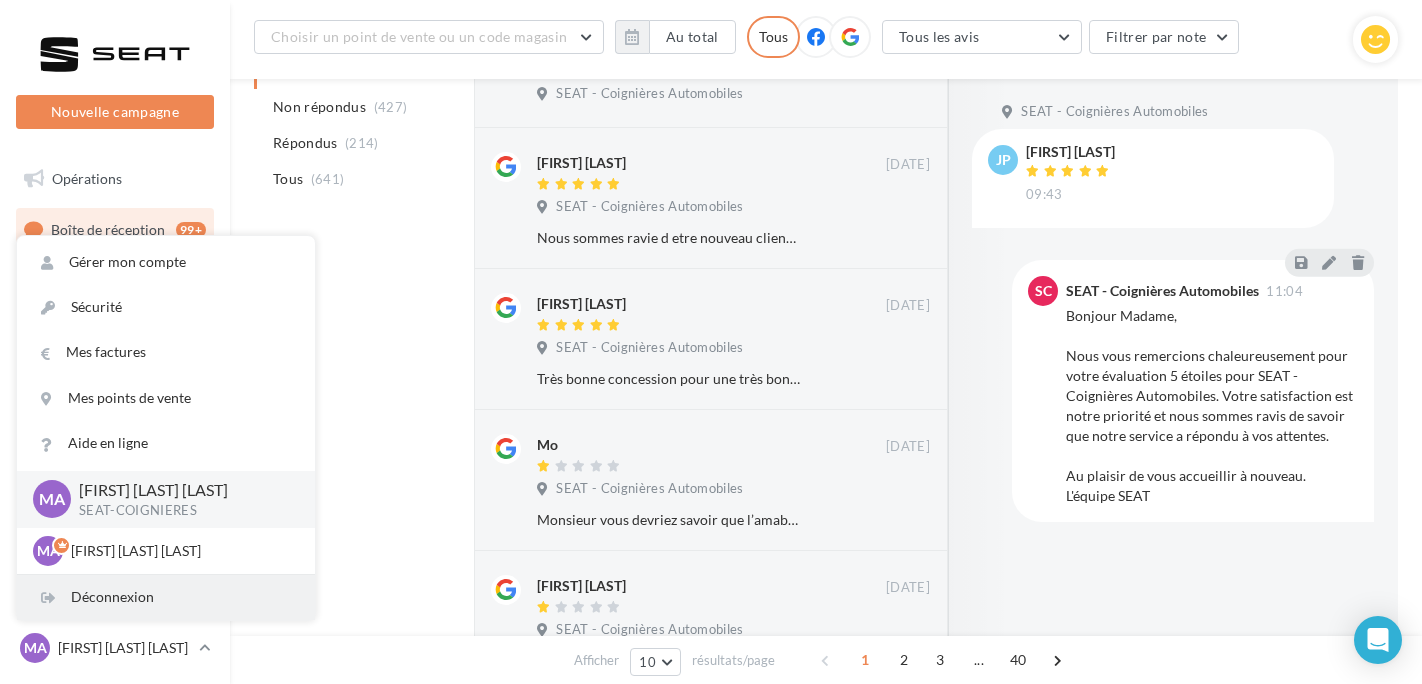 click on "Déconnexion" at bounding box center [166, 597] 